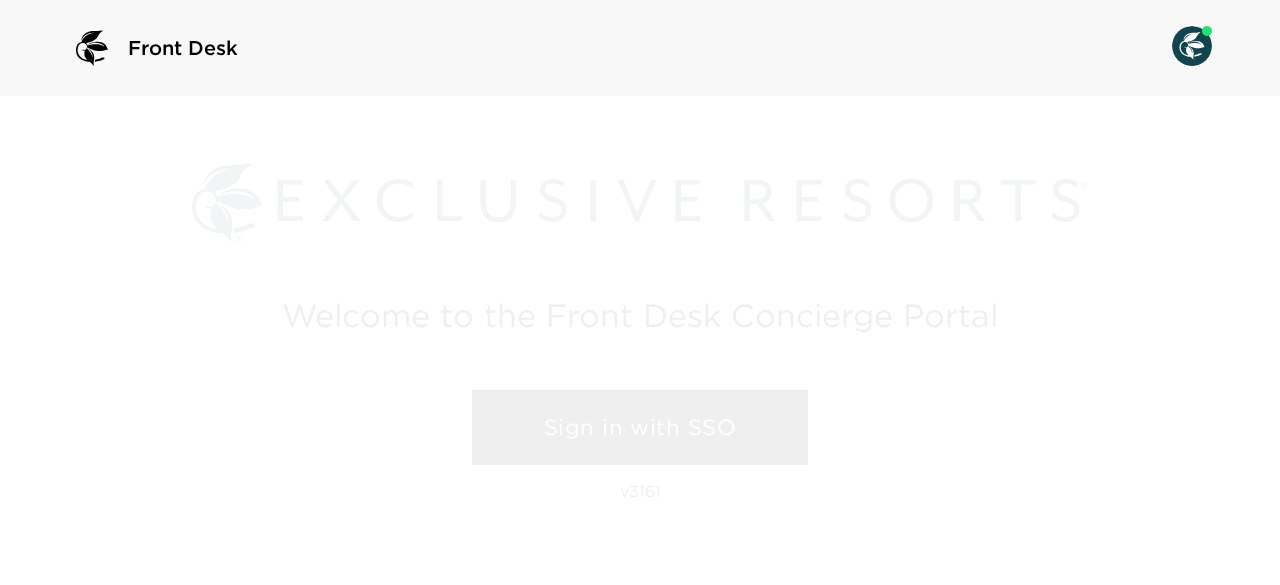 scroll, scrollTop: 0, scrollLeft: 0, axis: both 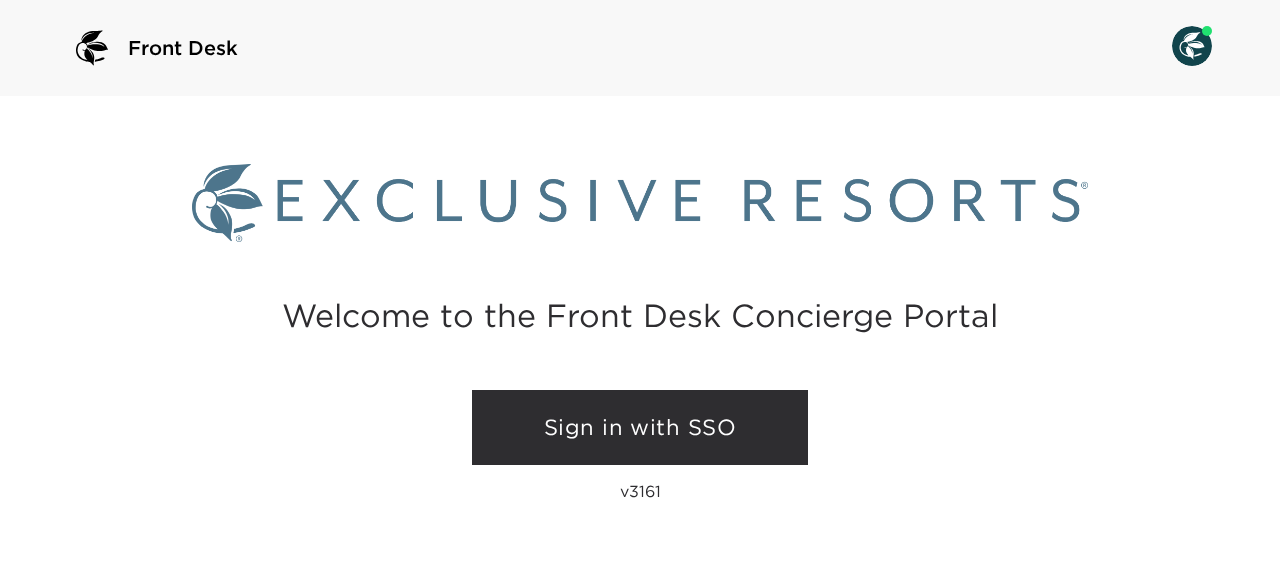 click on "Sign in with SSO" at bounding box center [640, 428] 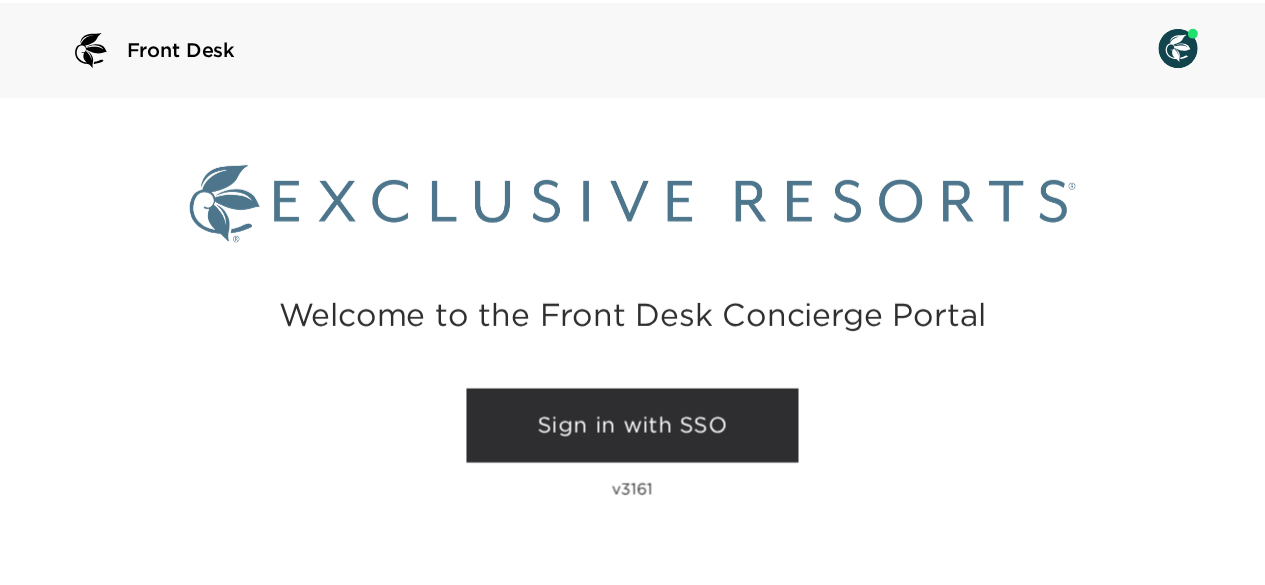 scroll, scrollTop: 0, scrollLeft: 0, axis: both 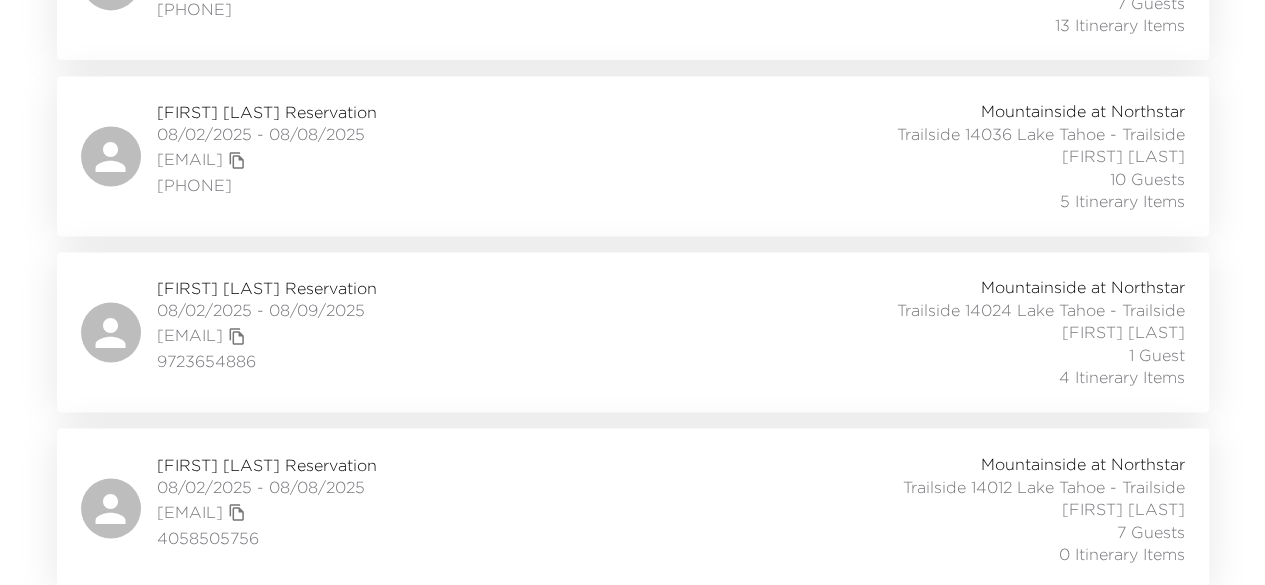 click on "[FIRST] [LAST] Reservation" at bounding box center [267, 288] 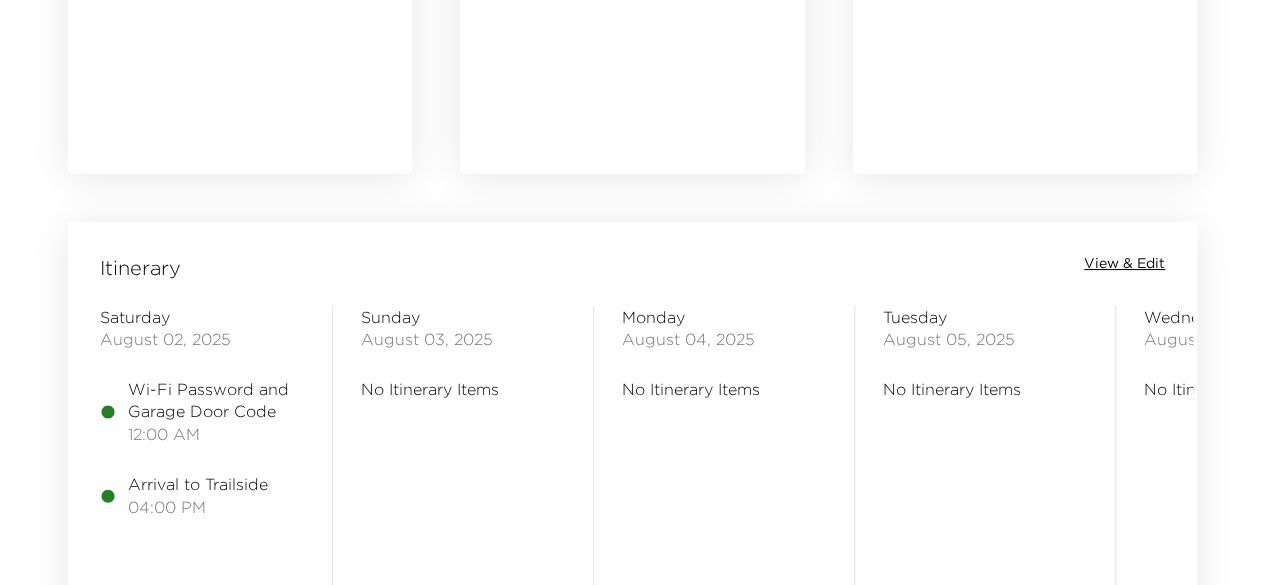 scroll, scrollTop: 1448, scrollLeft: 0, axis: vertical 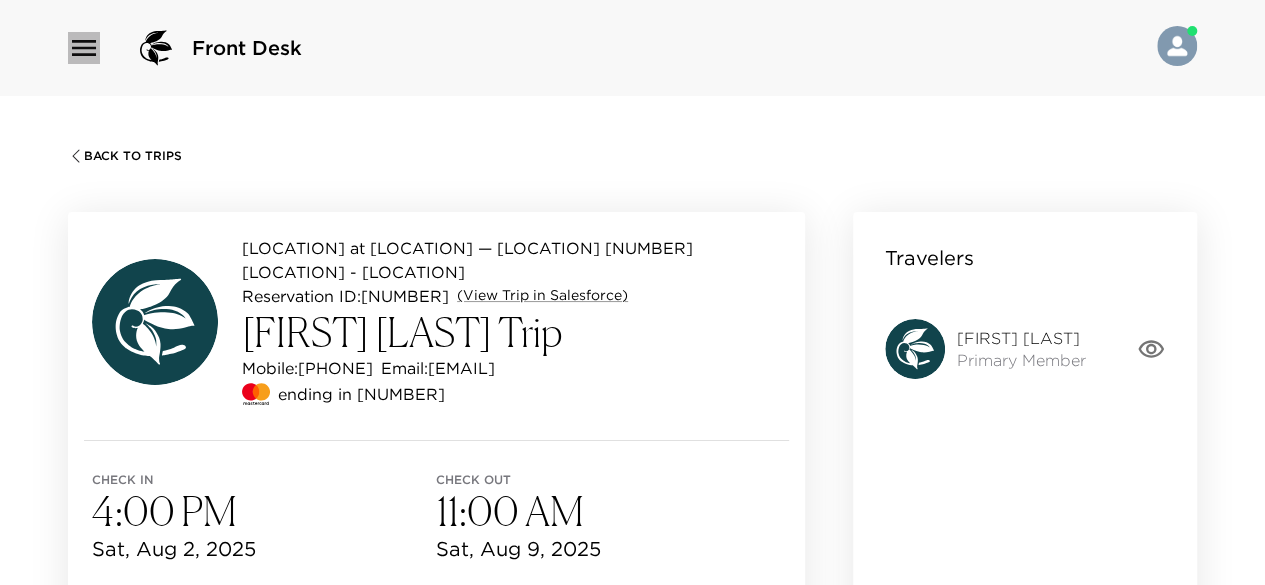 click 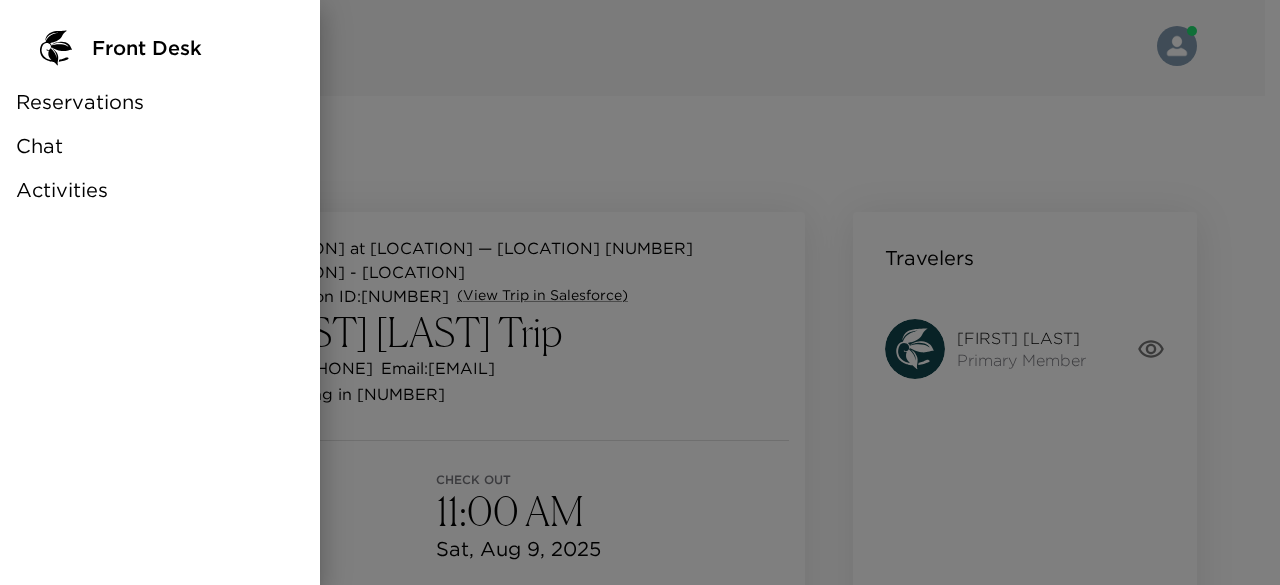 click on "Chat" at bounding box center [39, 146] 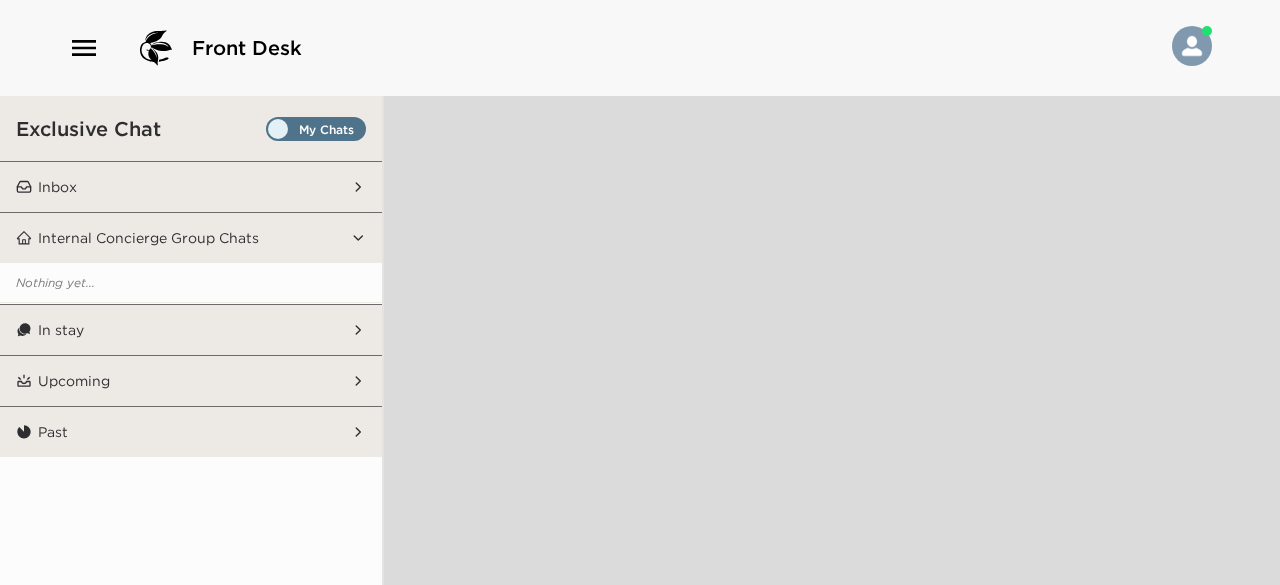click at bounding box center [316, 129] 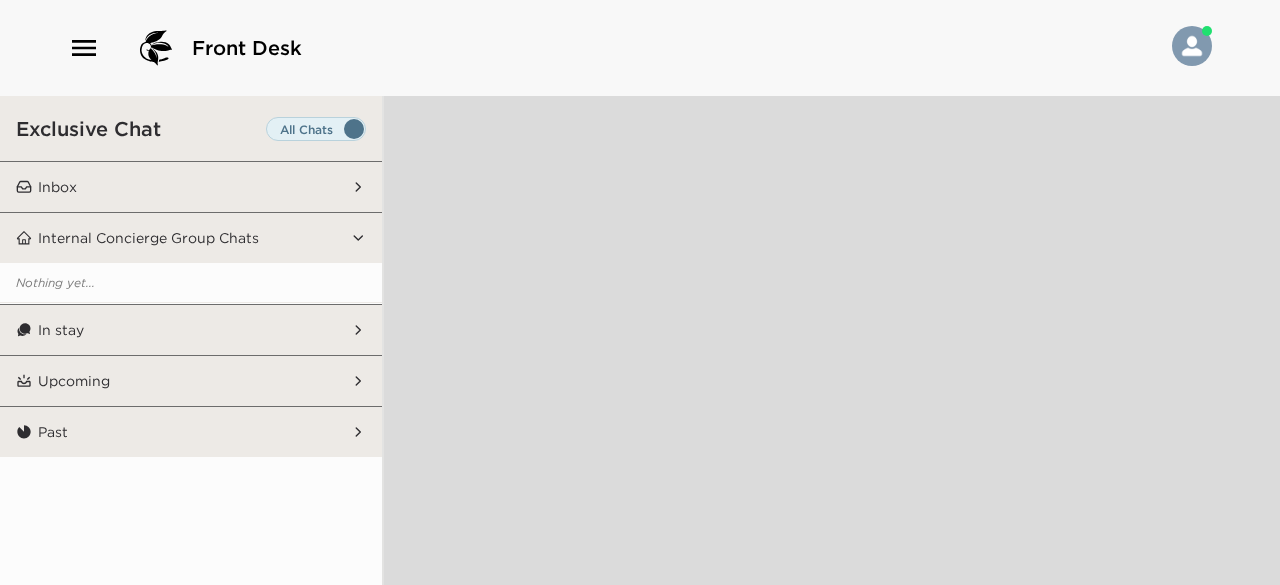 click 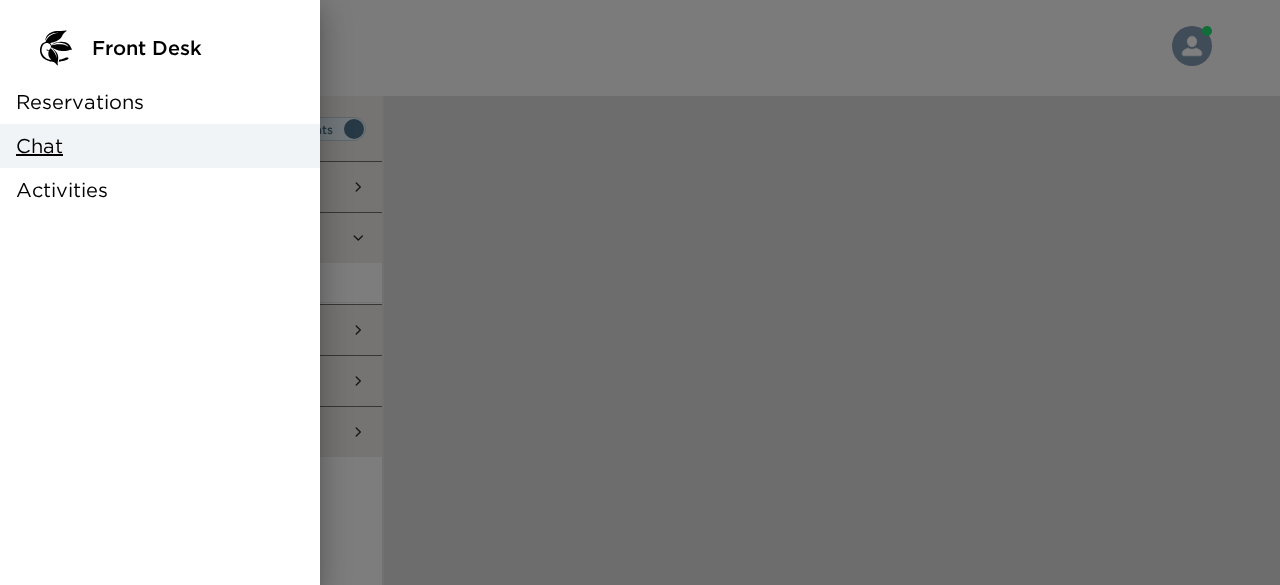 click on "Reservations" at bounding box center (80, 102) 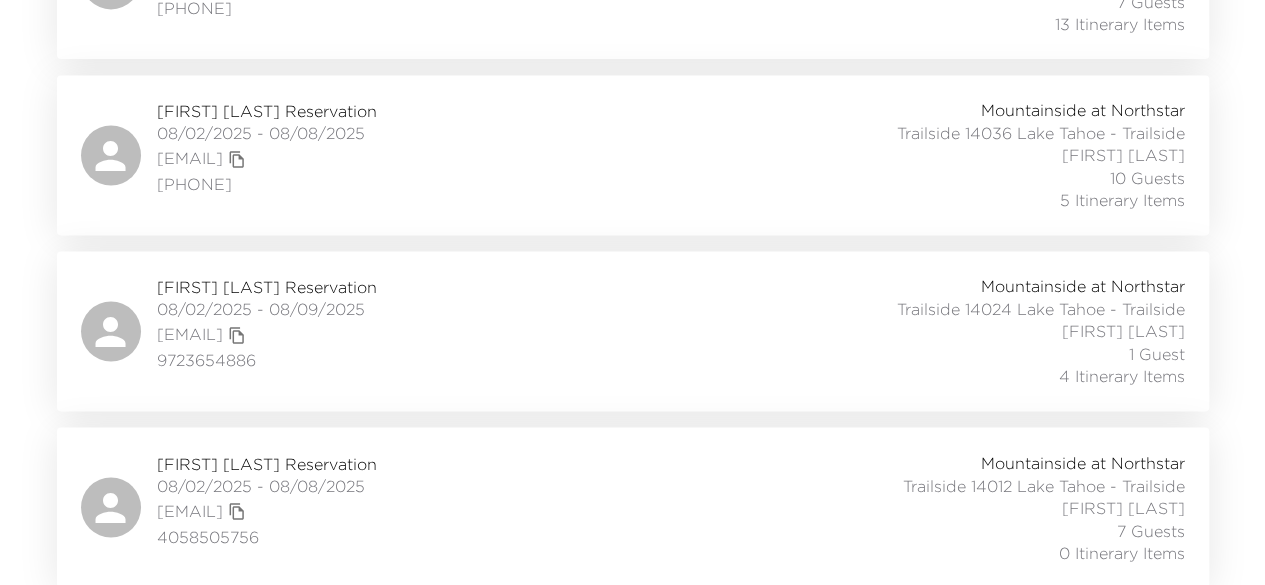scroll, scrollTop: 1434, scrollLeft: 0, axis: vertical 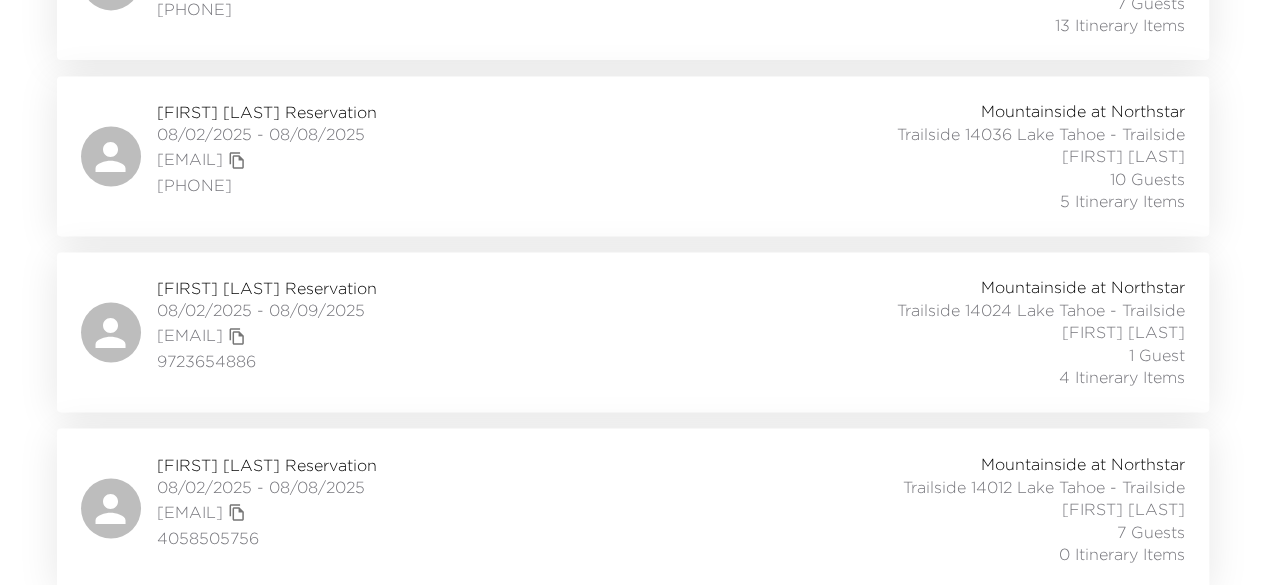 click on "Kevin Rykard Reservation" at bounding box center [267, 464] 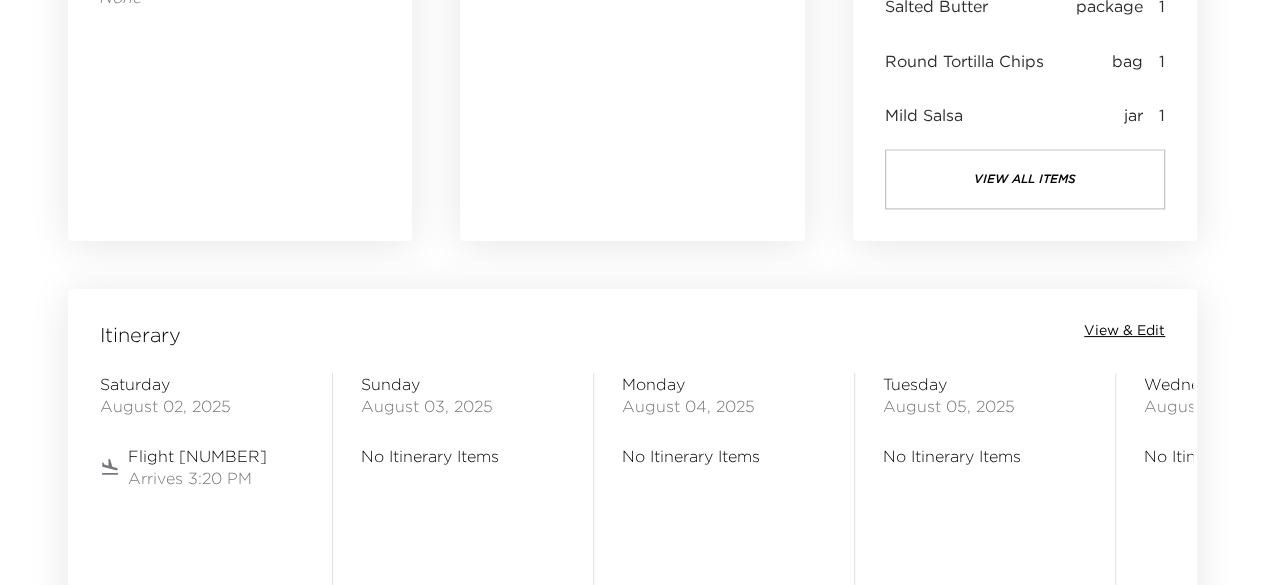 scroll, scrollTop: 1442, scrollLeft: 0, axis: vertical 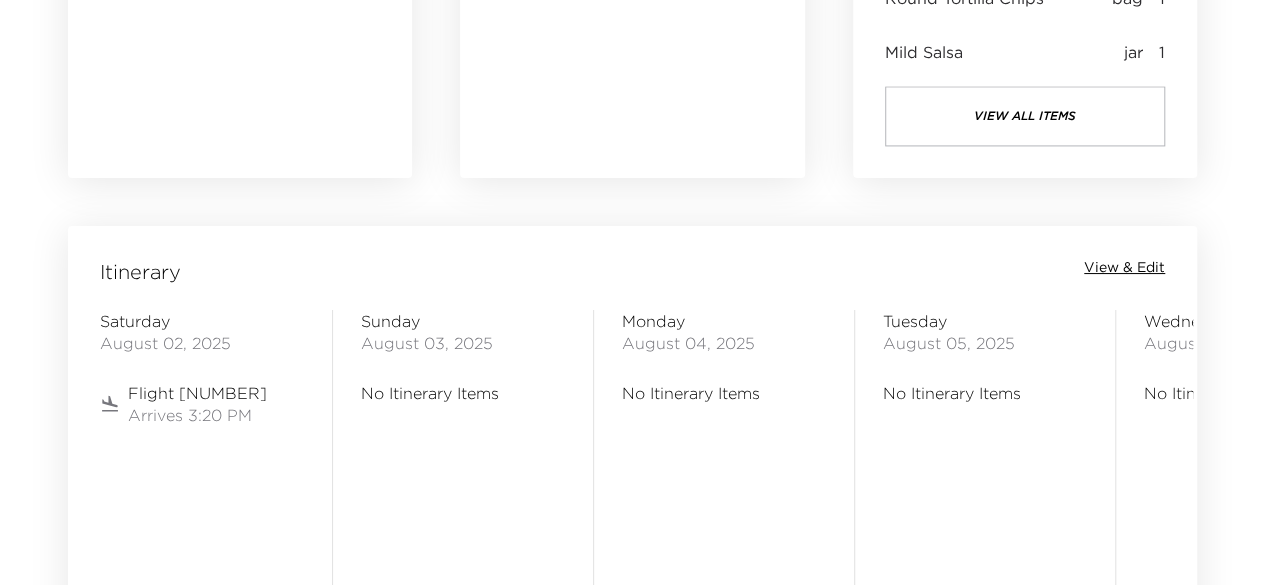 click on "View & Edit" at bounding box center (1124, 268) 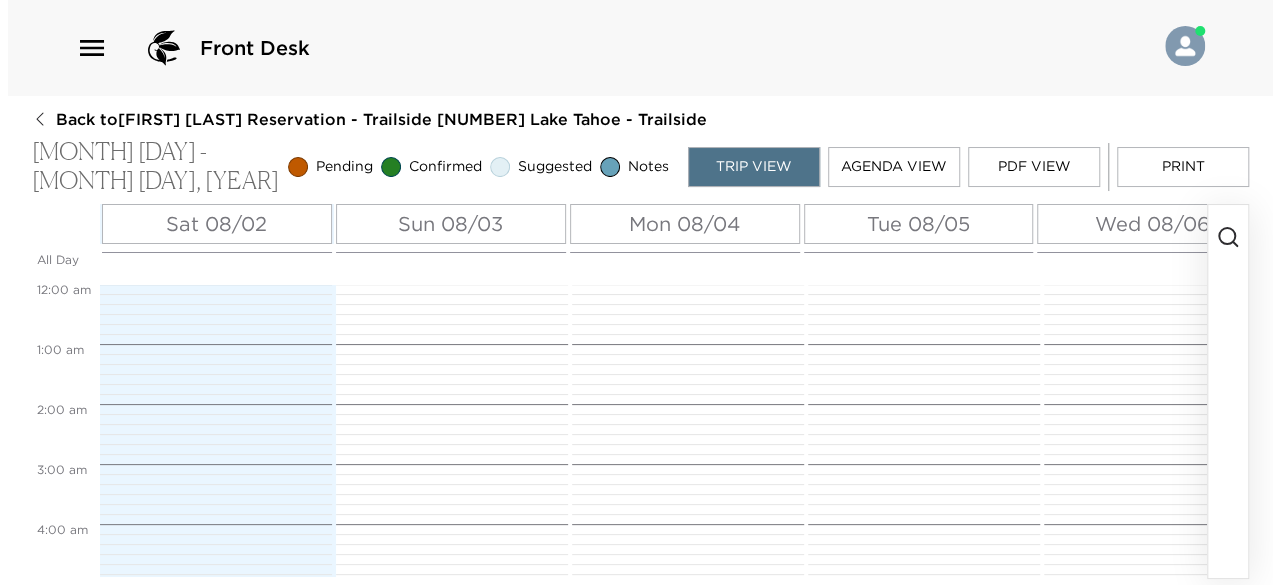 scroll, scrollTop: 0, scrollLeft: 0, axis: both 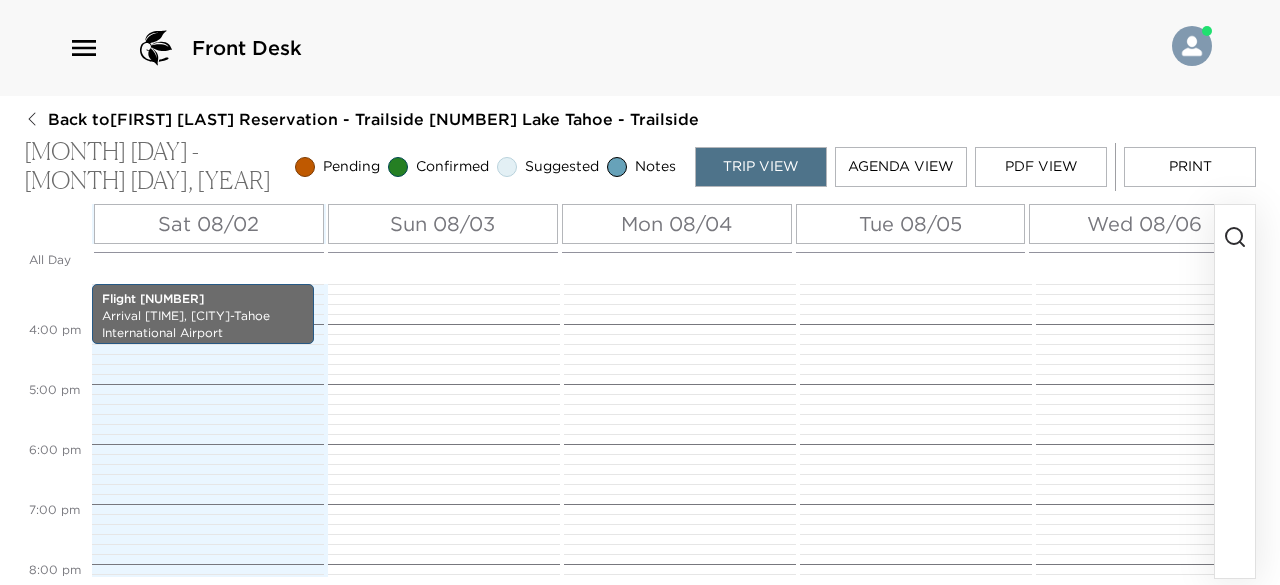 click on "Sat 08/02" at bounding box center [209, 224] 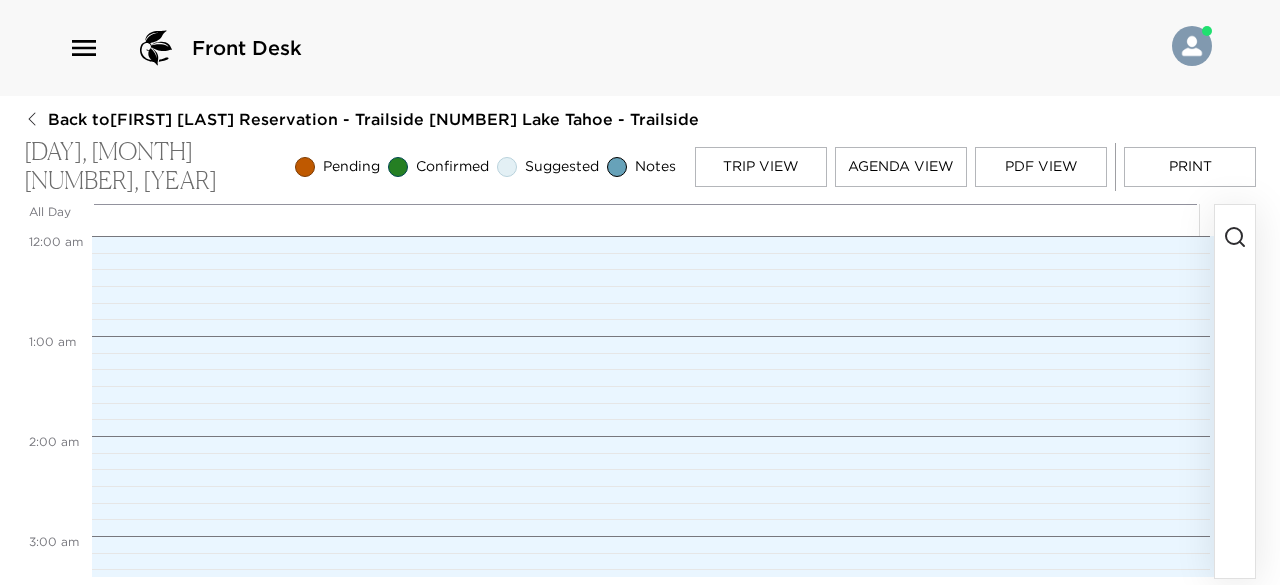 scroll, scrollTop: 1533, scrollLeft: 0, axis: vertical 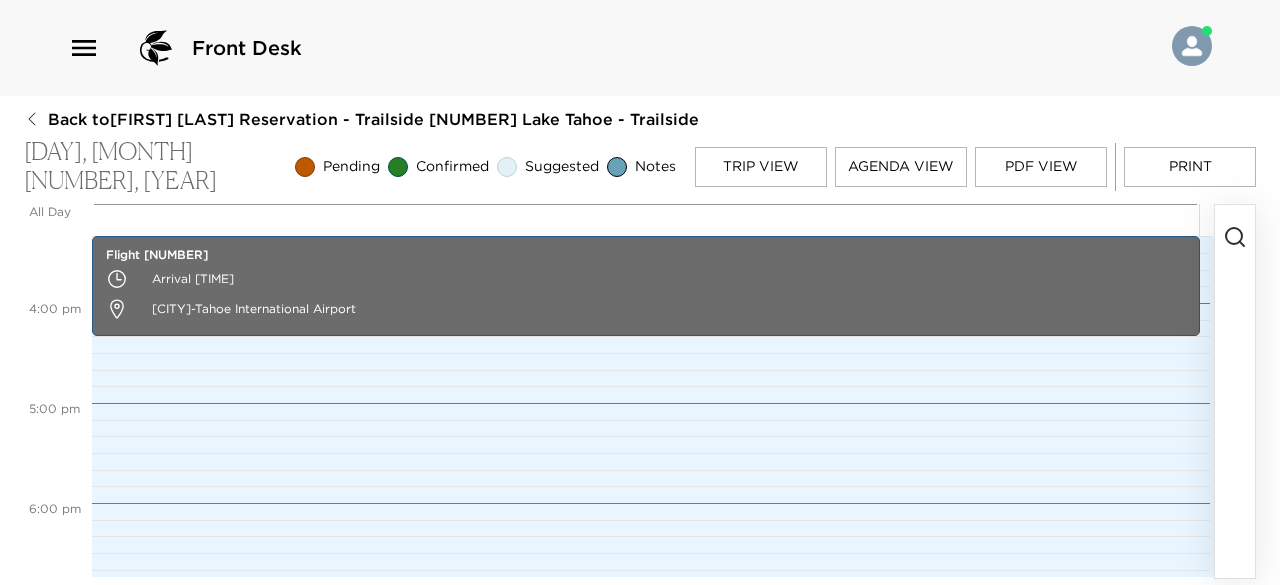click 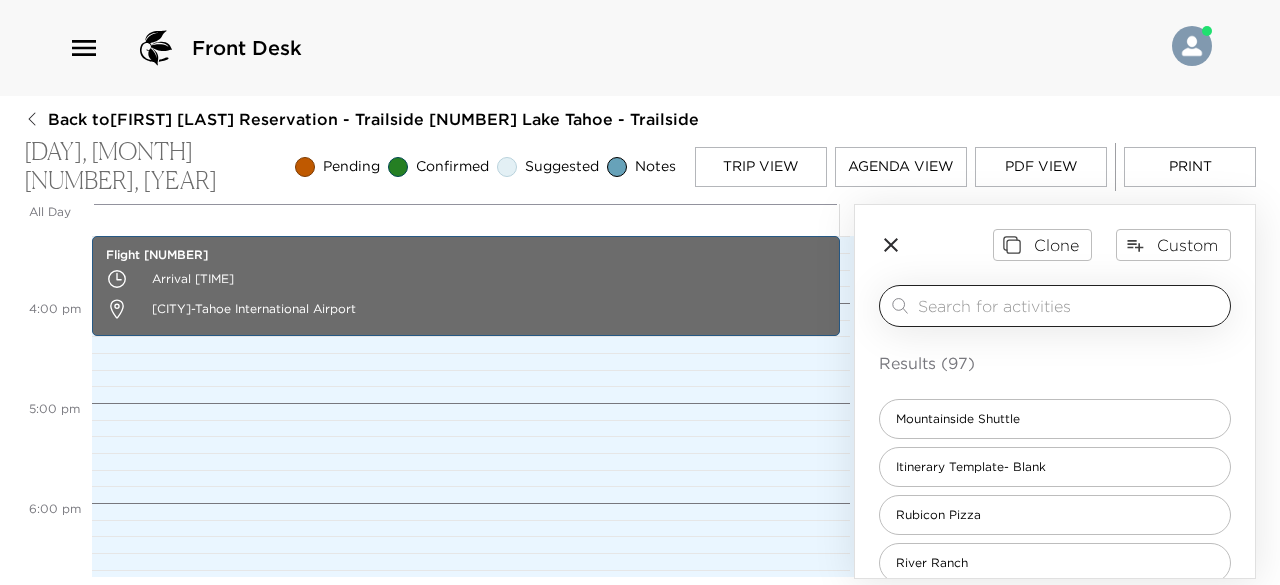 click at bounding box center [1070, 305] 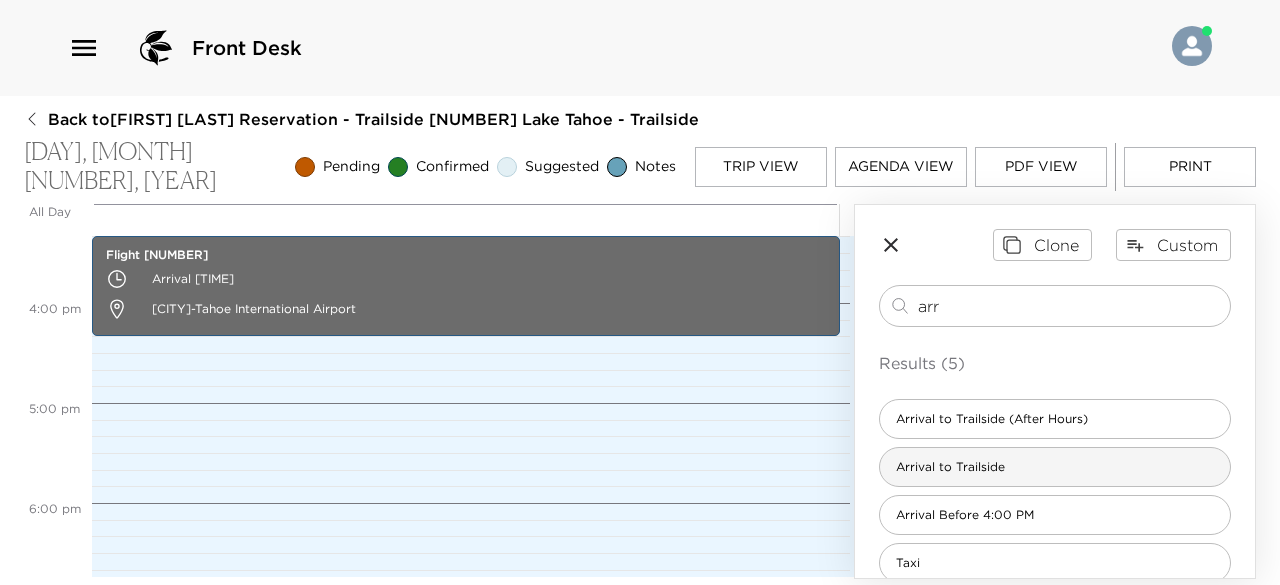 type on "arr" 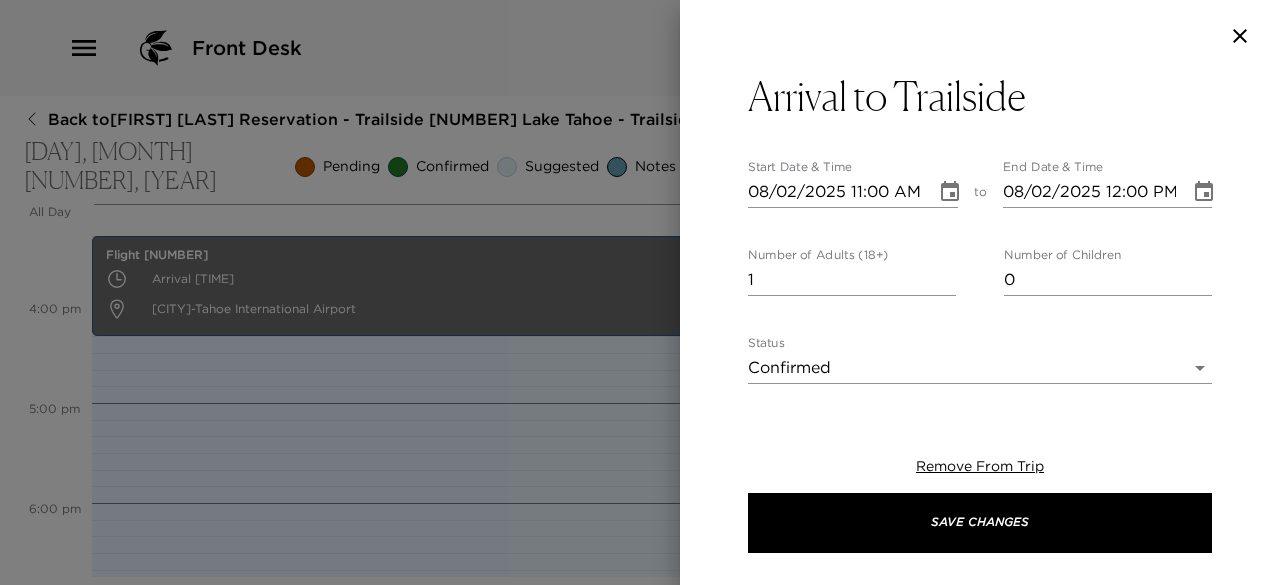 type on "Welcome to [CITY]! Your home will be ready and waiting for your arrival today. I will be at your residence to welcome you for any questions and requests upon your arrival. For the fastest responses to questions during your stay, you can call, text, or chat me in the Exclusive Resorts App. I am here for you, and am excited to assist you with any reservations, recommendations, or advice that you may need. I am here to make your stay as enjoyable as possible!
Concierge:
Concierge Phone:
Residence Address: [NUMBER]" 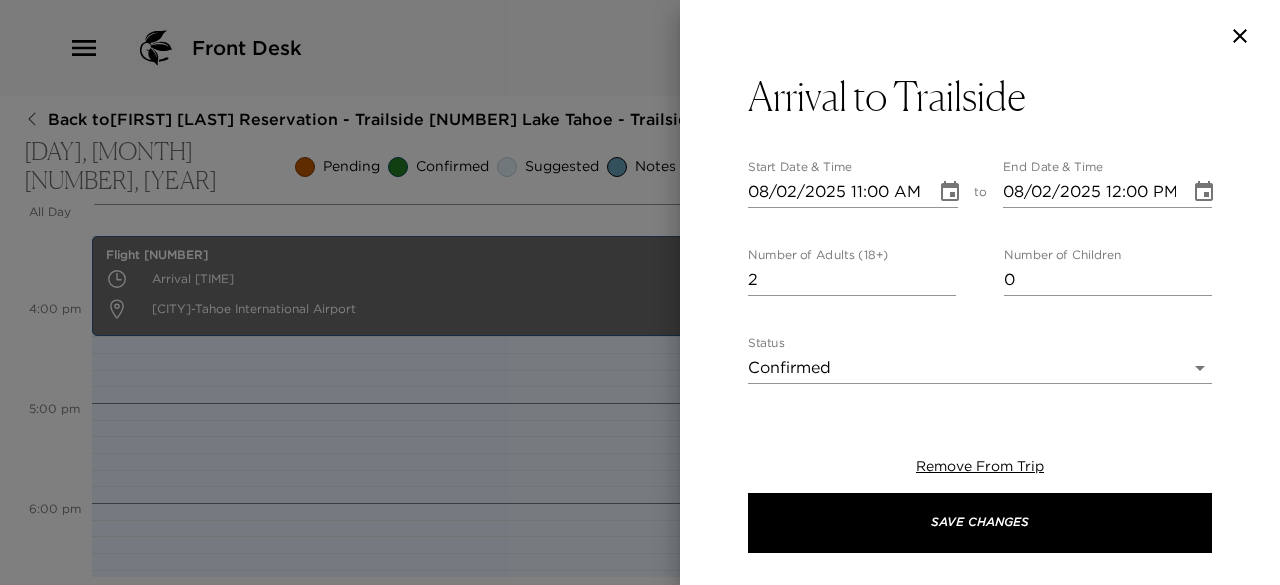 click on "2" at bounding box center (852, 280) 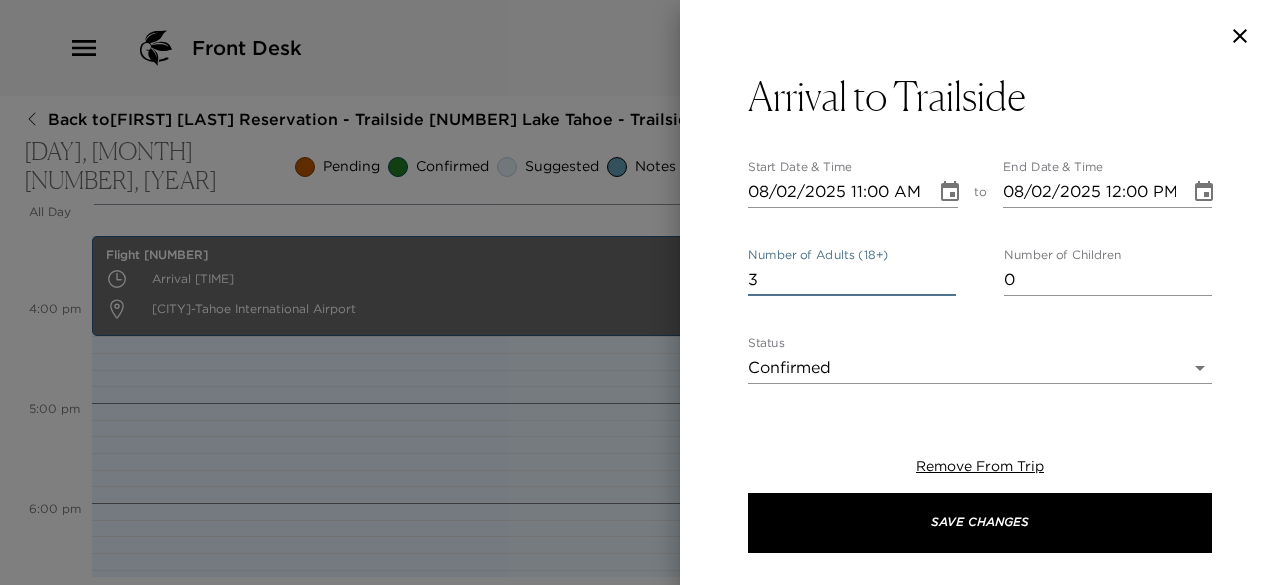 click on "3" at bounding box center (852, 280) 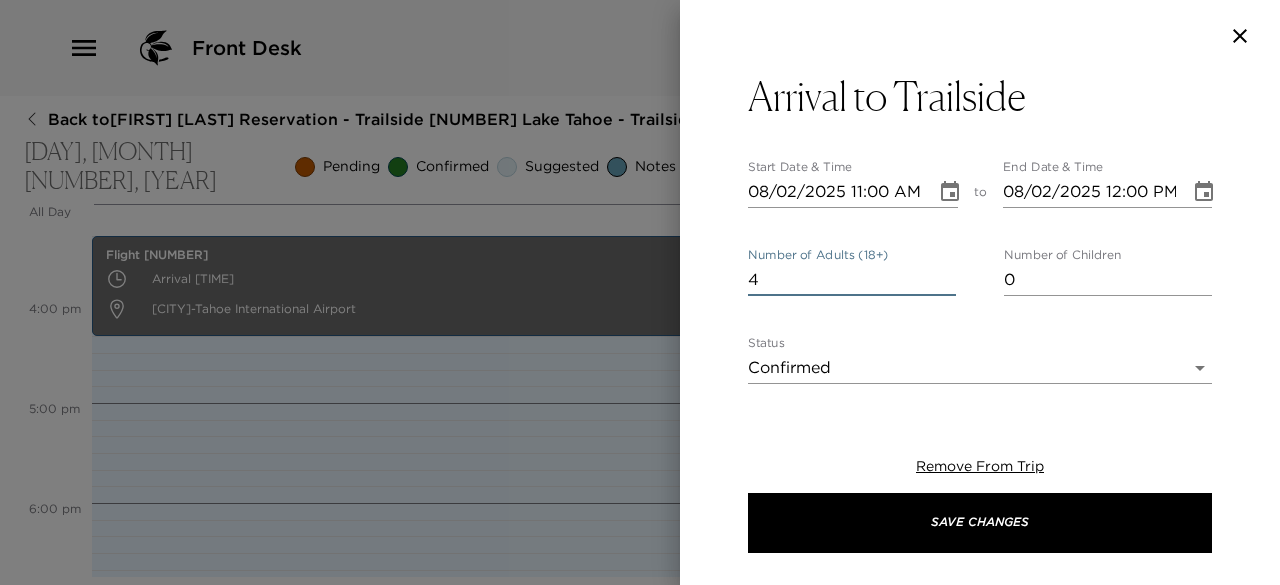 type on "4" 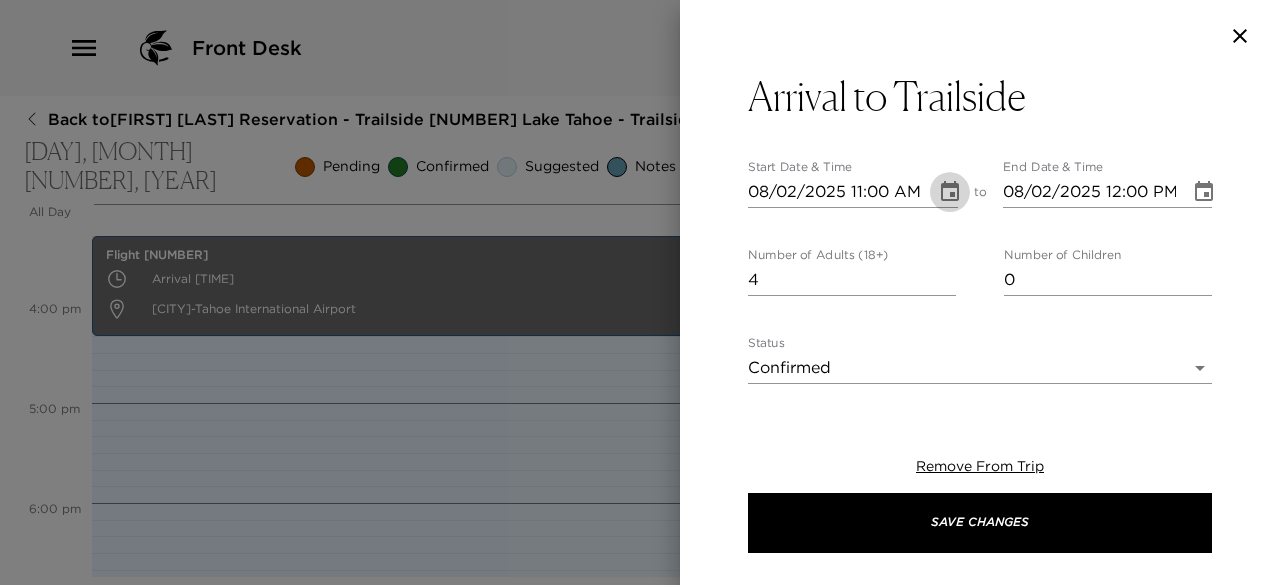 click 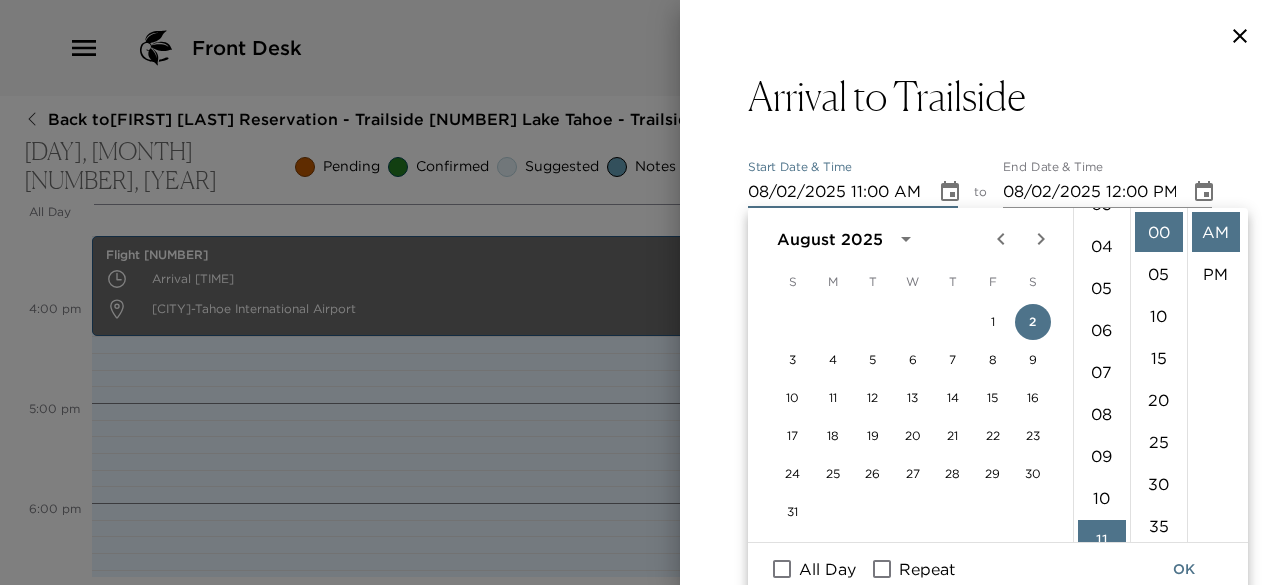 scroll, scrollTop: 155, scrollLeft: 0, axis: vertical 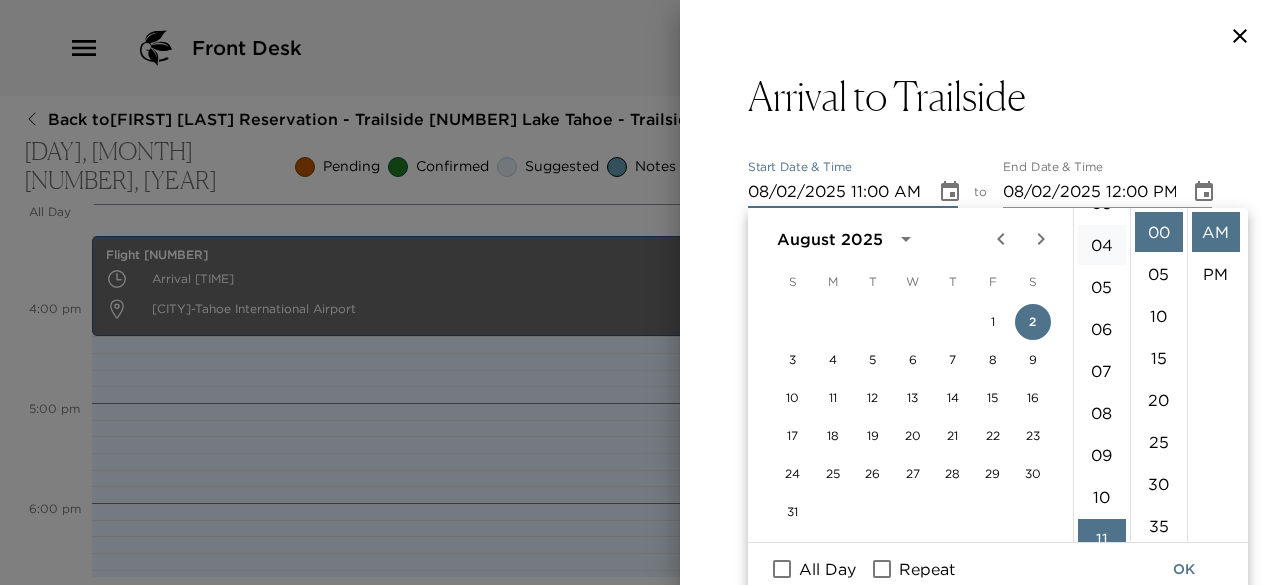 click on "04" at bounding box center (1102, 245) 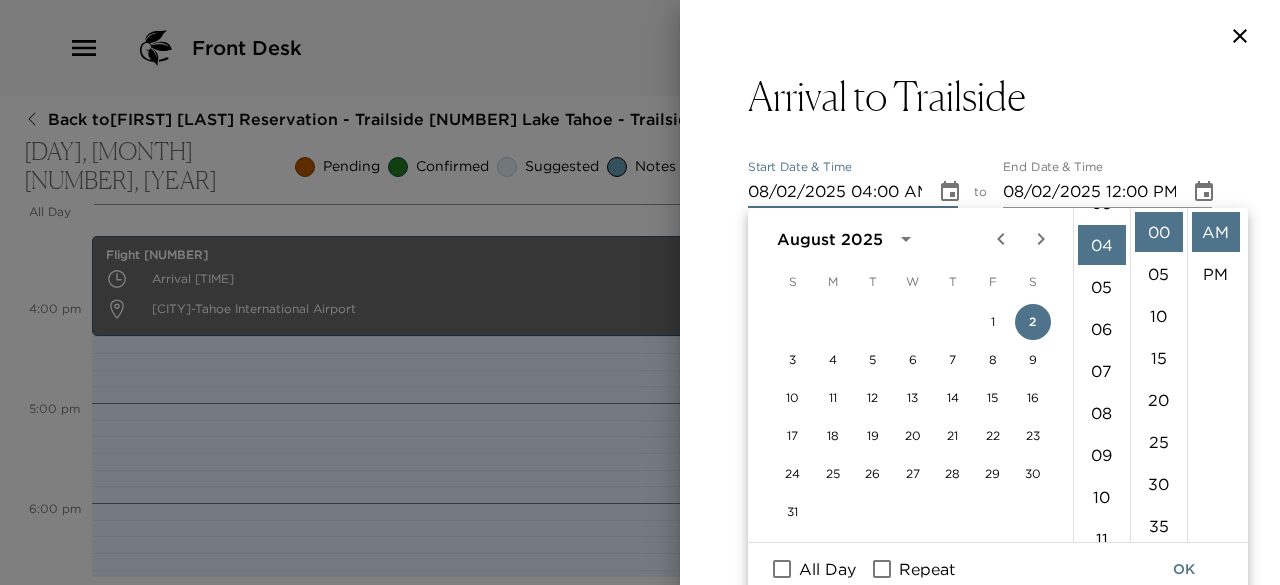 scroll, scrollTop: 168, scrollLeft: 0, axis: vertical 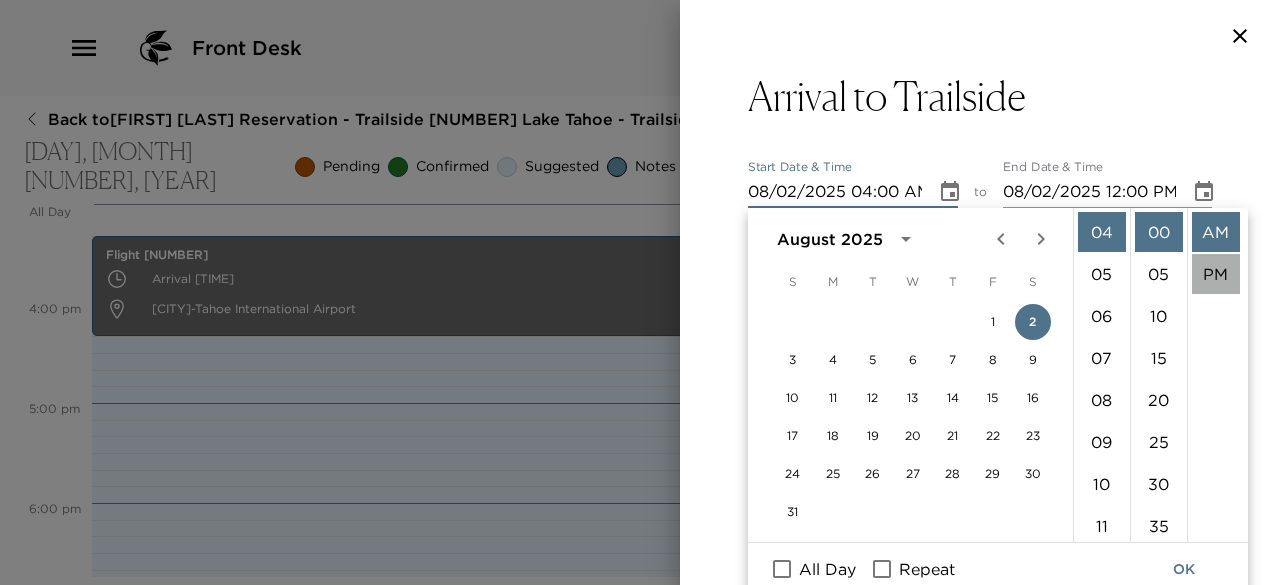 click on "PM" at bounding box center [1216, 274] 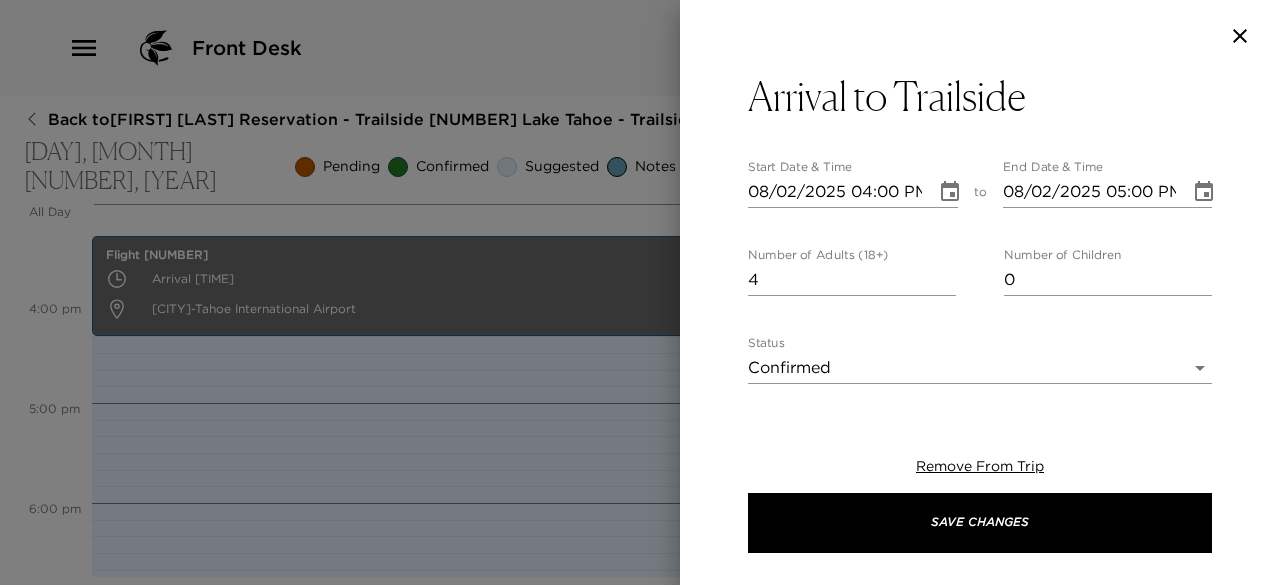 scroll, scrollTop: 42, scrollLeft: 0, axis: vertical 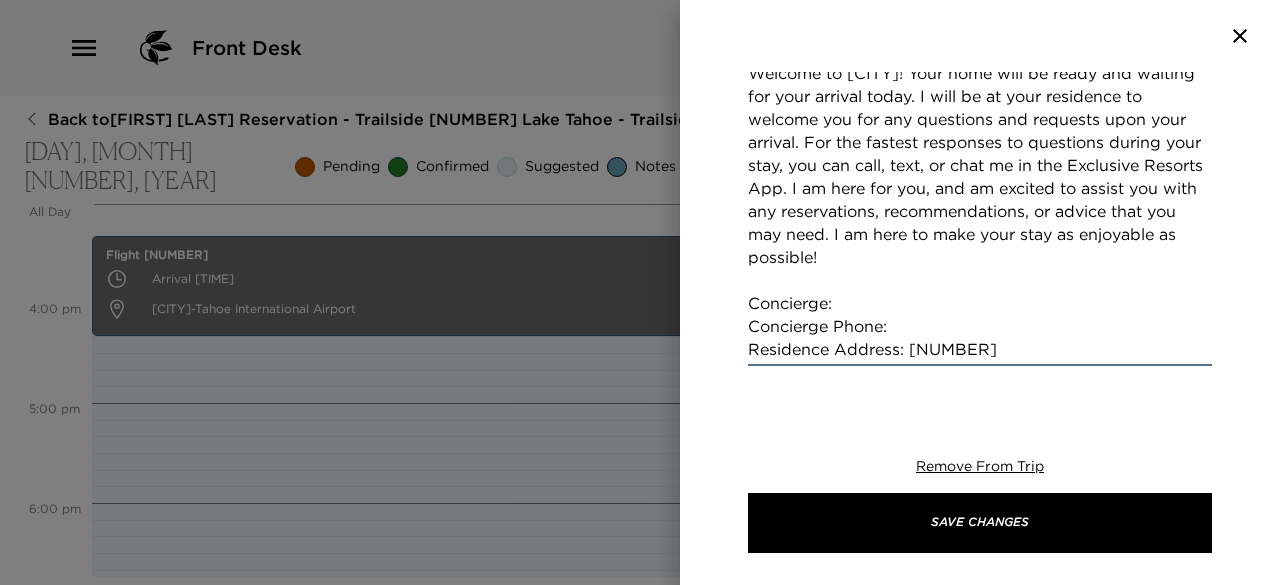 click on "Welcome to [CITY]! Your home will be ready and waiting for your arrival today. I will be at your residence to welcome you for any questions and requests upon your arrival. For the fastest responses to questions during your stay, you can call, text, or chat me in the Exclusive Resorts App. I am here for you, and am excited to assist you with any reservations, recommendations, or advice that you may need. I am here to make your stay as enjoyable as possible!
Concierge:
Concierge Phone:
Residence Address: [NUMBER]" at bounding box center (980, 211) 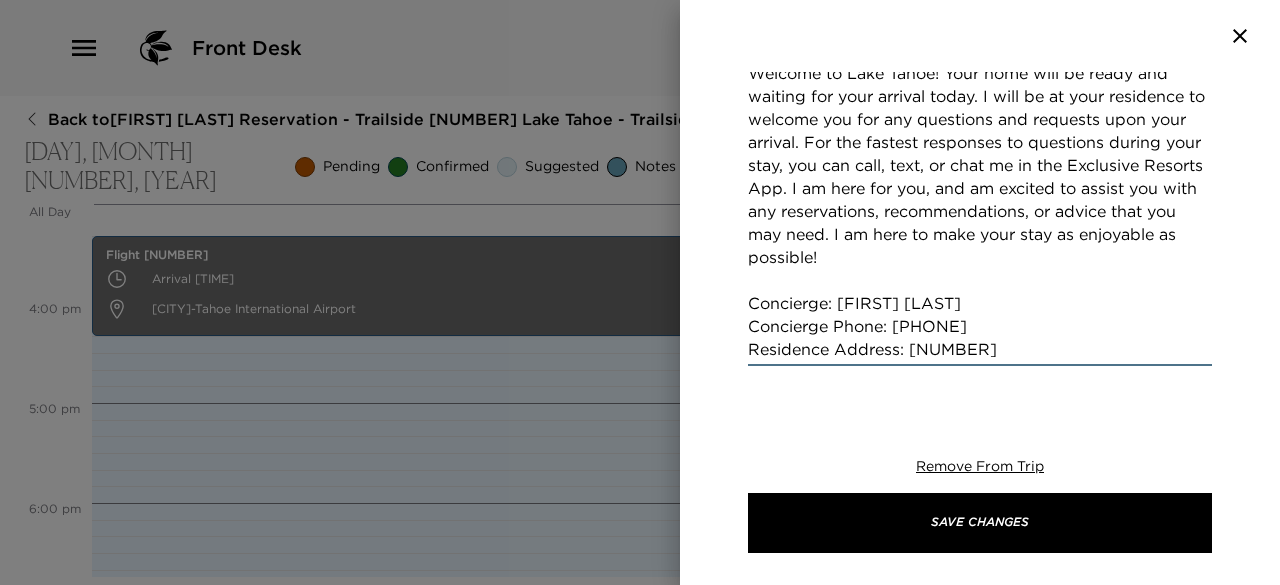 click on "Welcome to Lake Tahoe! Your home will be ready and waiting for your arrival today. I will be at your residence to welcome you for any questions and requests upon your arrival. For the fastest responses to questions during your stay, you can call, text, or chat me in the Exclusive Resorts App. I am here for you, and am excited to assist you with any reservations, recommendations, or advice that you may need. I am here to make your stay as enjoyable as possible!
Concierge: [FIRST] [LAST]
Concierge Phone: [PHONE]
Residence Address: [NUMBER]" at bounding box center [980, 211] 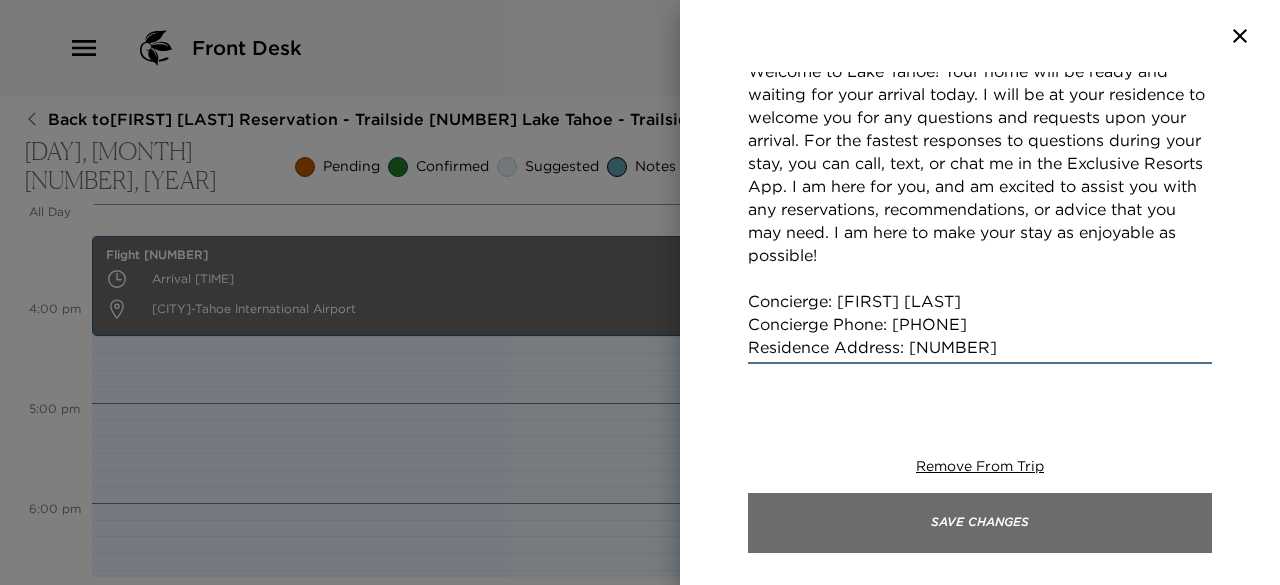 type on "Welcome to Lake Tahoe! Your home will be ready and waiting for your arrival today. I will be at your residence to welcome you for any questions and requests upon your arrival. For the fastest responses to questions during your stay, you can call, text, or chat me in the Exclusive Resorts App. I am here for you, and am excited to assist you with any reservations, recommendations, or advice that you may need. I am here to make your stay as enjoyable as possible!
Concierge: [FIRST] [LAST]
Concierge Phone: [PHONE]
Residence Address: [NUMBER]" 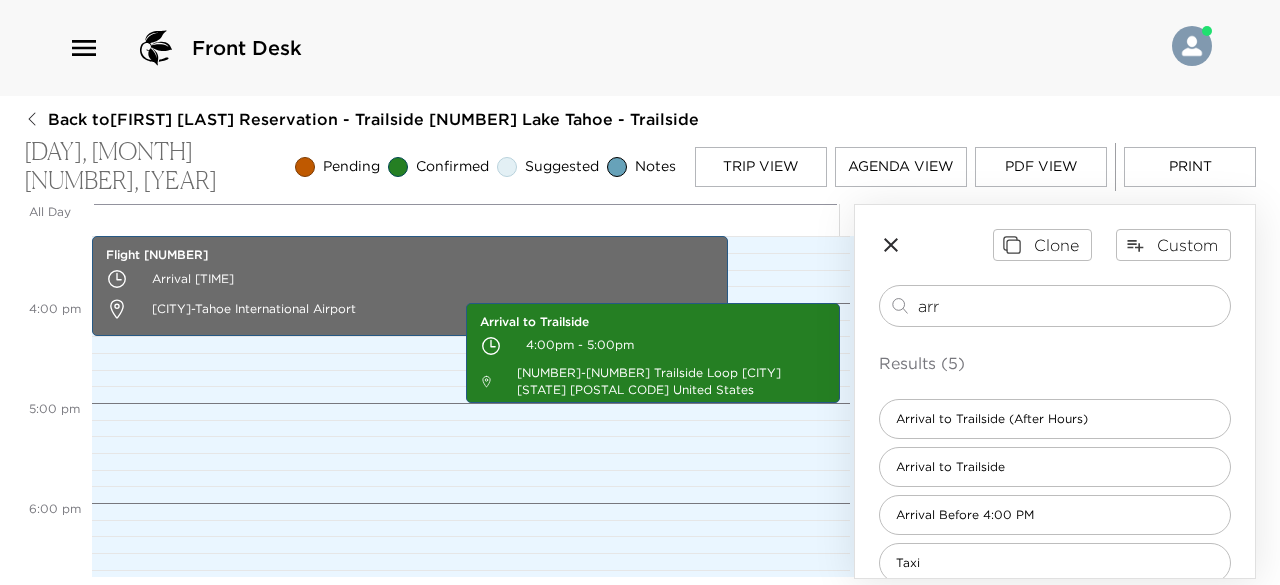 drag, startPoint x: 954, startPoint y: 301, endPoint x: 844, endPoint y: 305, distance: 110.0727 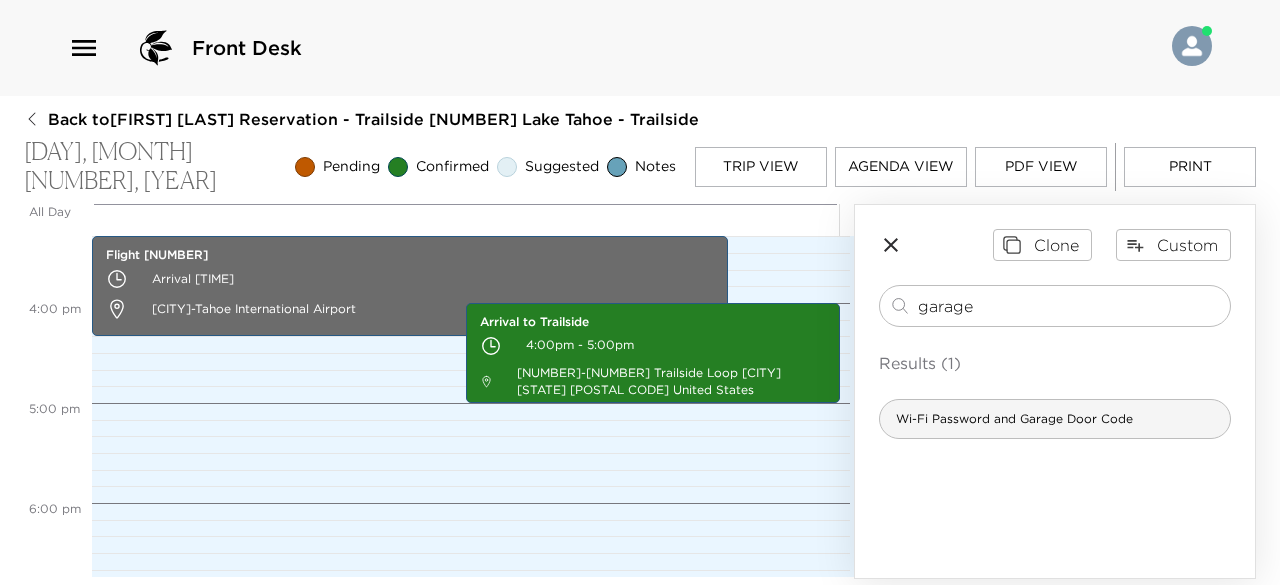 type on "garage" 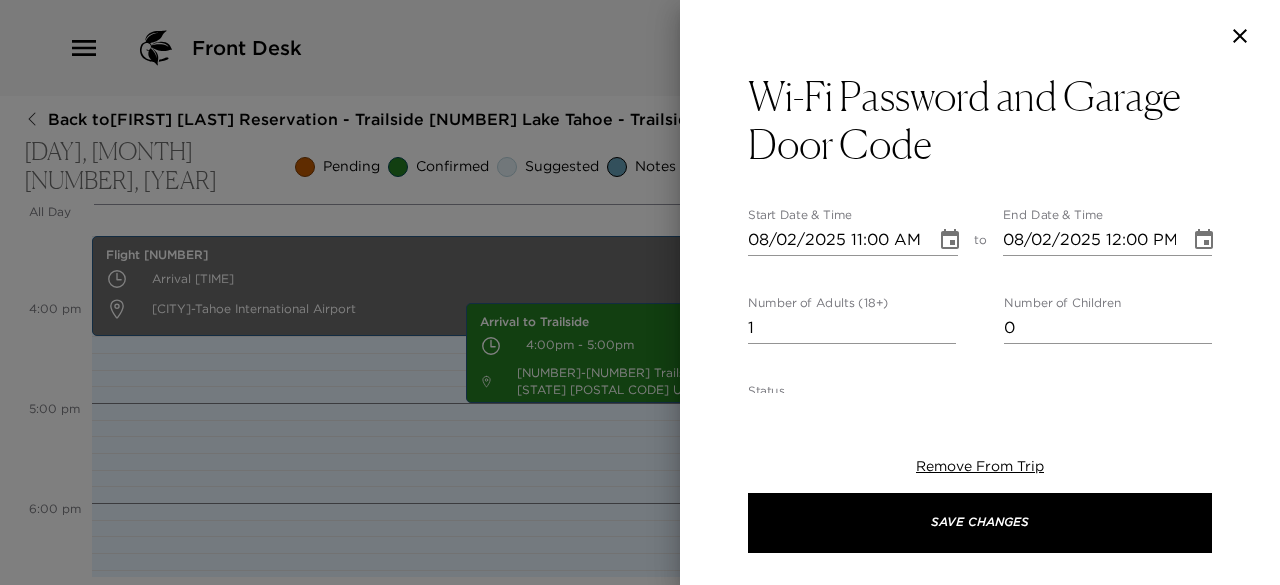 type on "Wi-Fi Password-
Garage Door Code-" 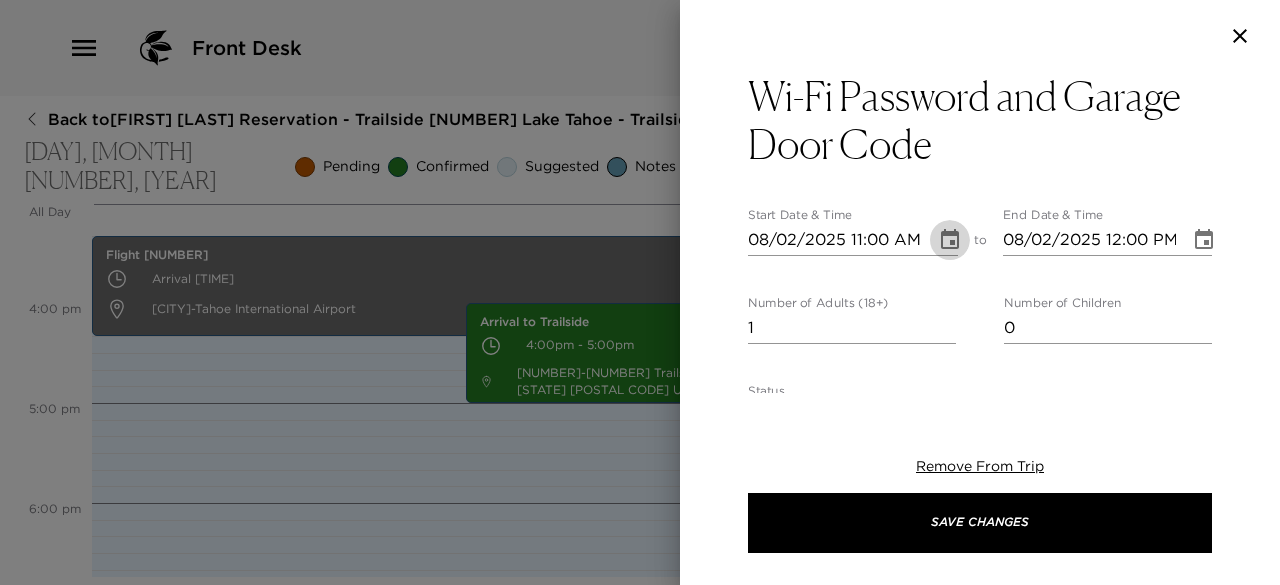 click 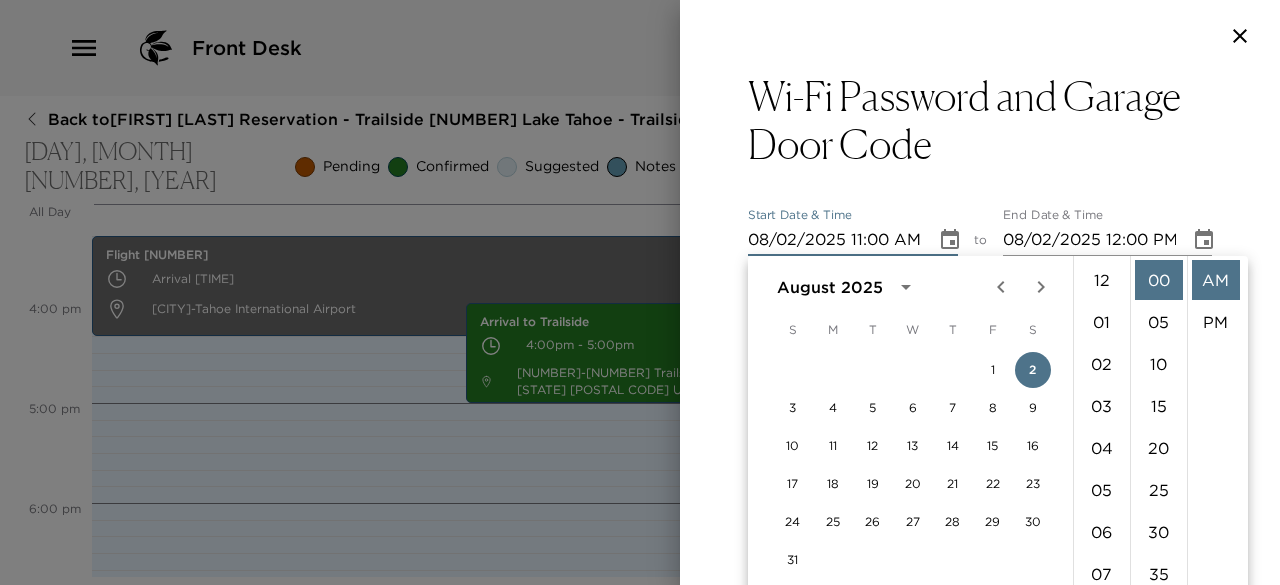 scroll, scrollTop: 462, scrollLeft: 0, axis: vertical 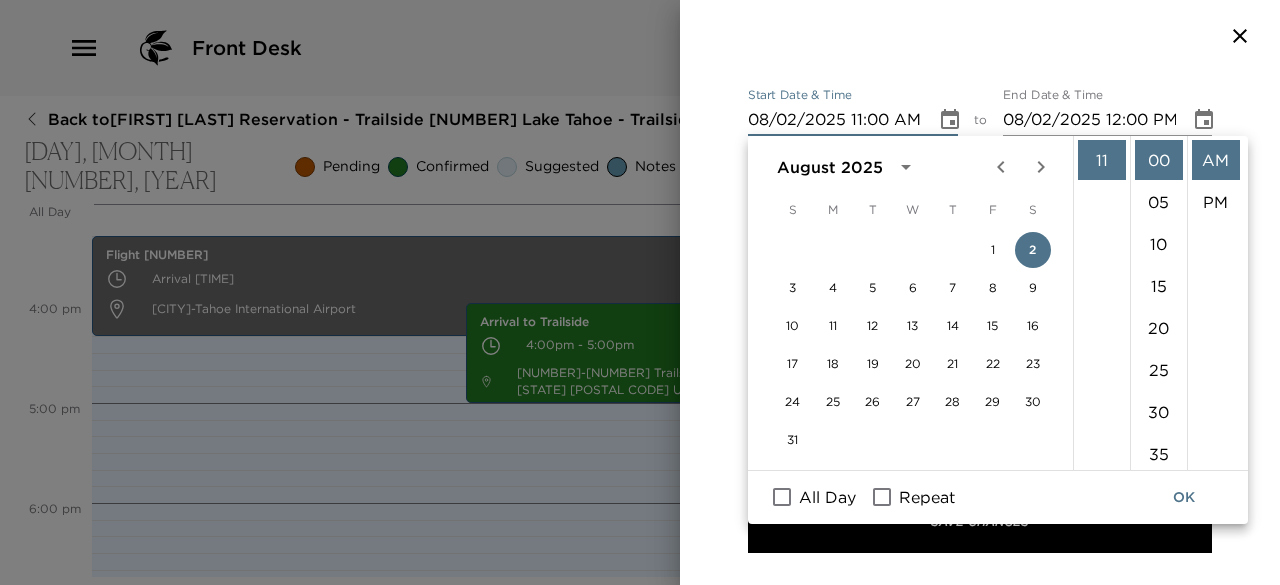 click on "All Day" at bounding box center [782, 497] 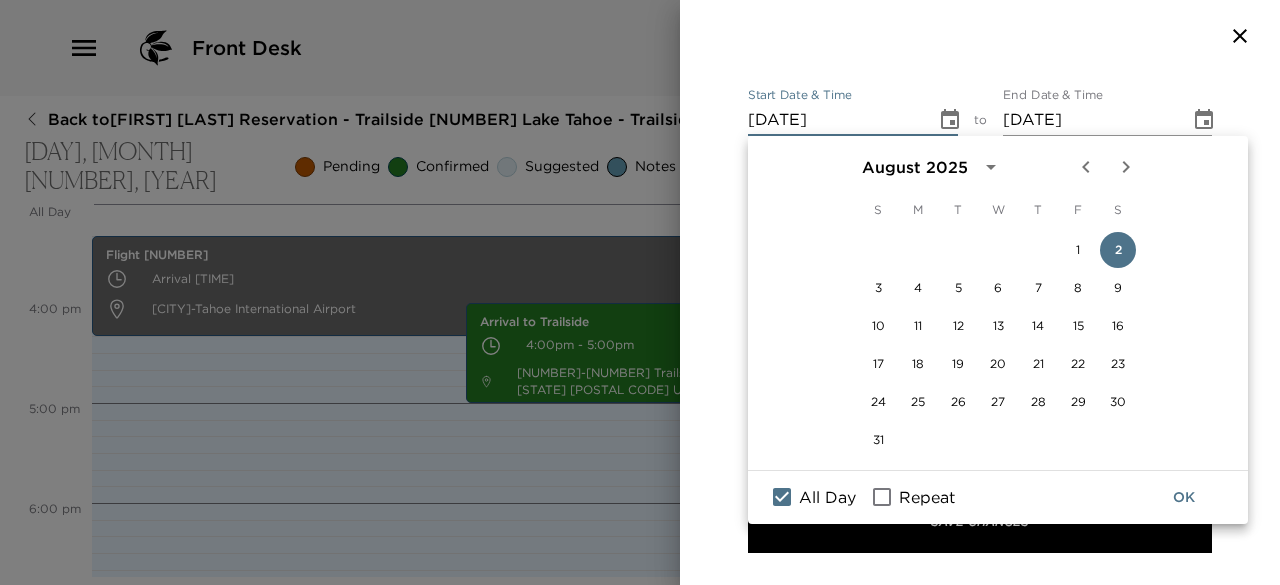 click on "OK" at bounding box center (1184, 497) 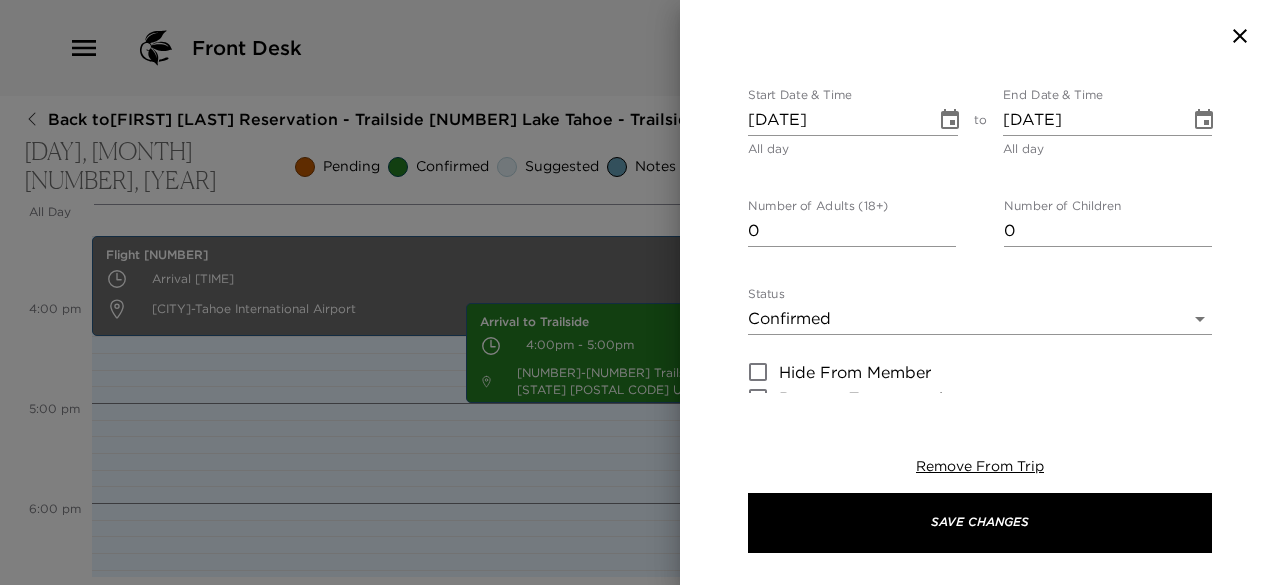 type on "0" 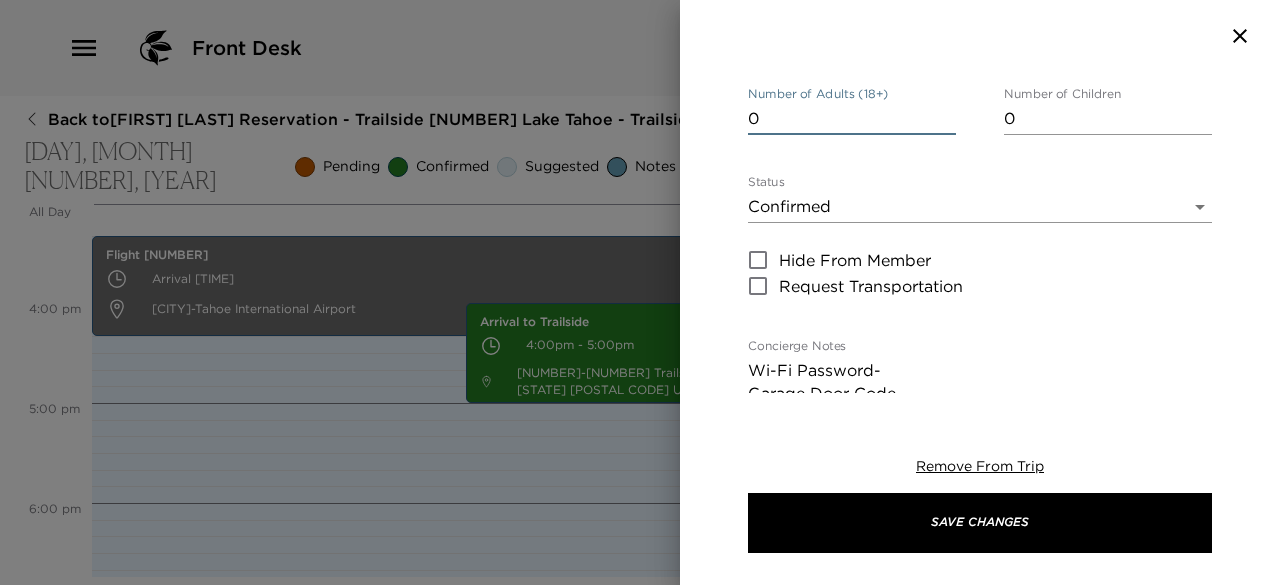scroll, scrollTop: 307, scrollLeft: 0, axis: vertical 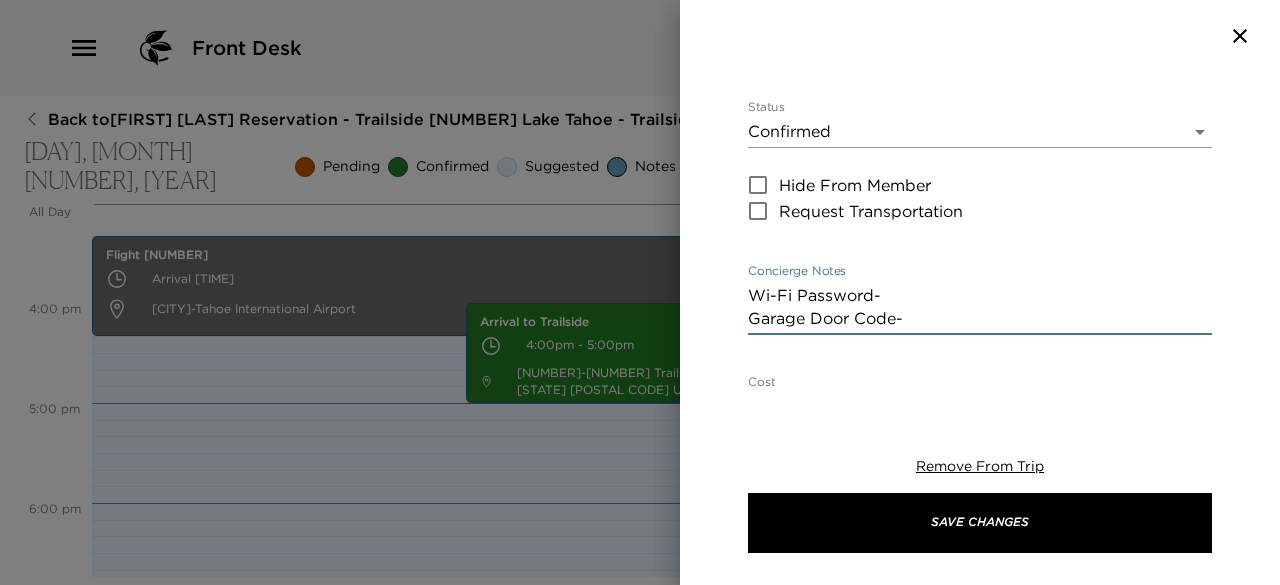 click on "Wi-Fi Password-
Garage Door Code-" at bounding box center (980, 307) 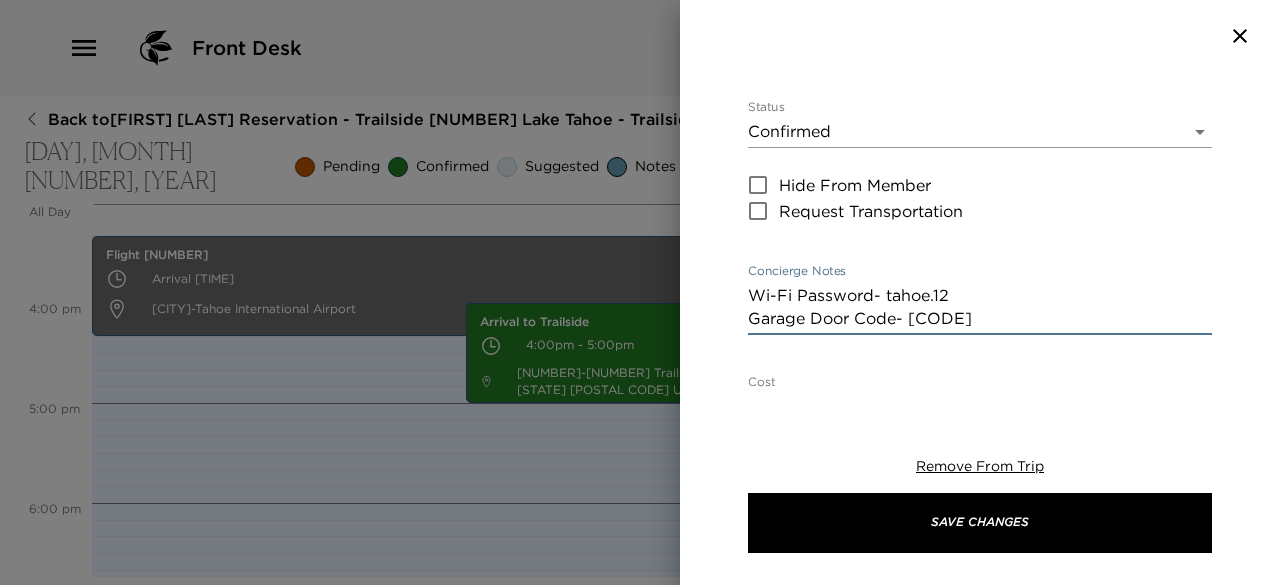 click on "Wi-Fi Password- tahoe.12
Garage Door Code- [CODE]" at bounding box center [980, 307] 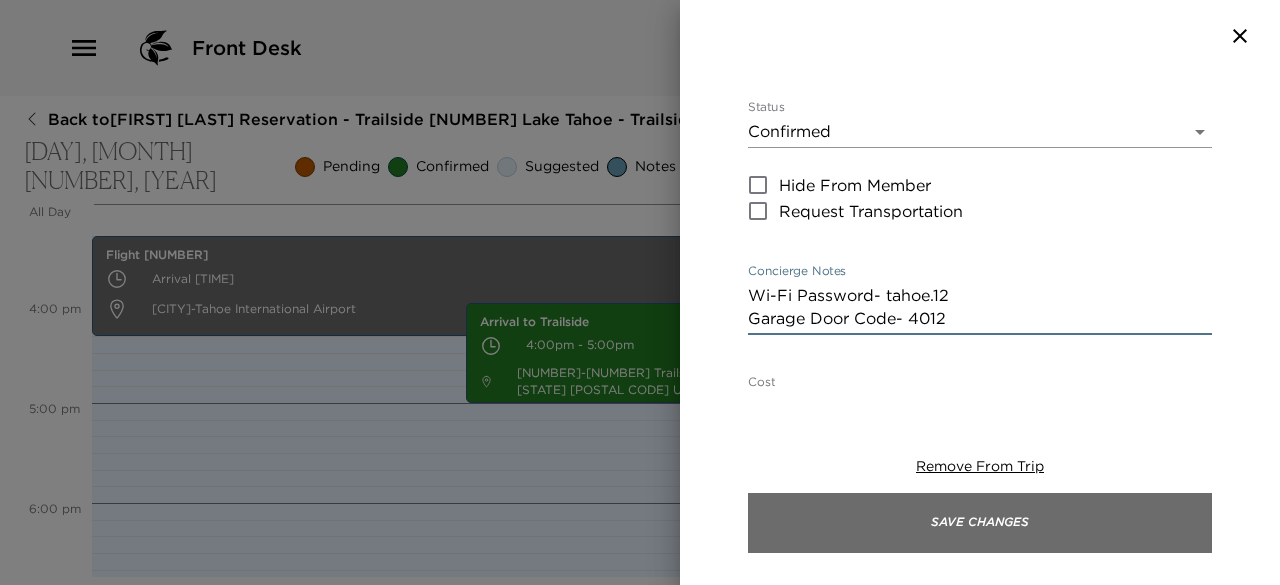 type on "Wi-Fi Password- tahoe.12
Garage Door Code- 4012" 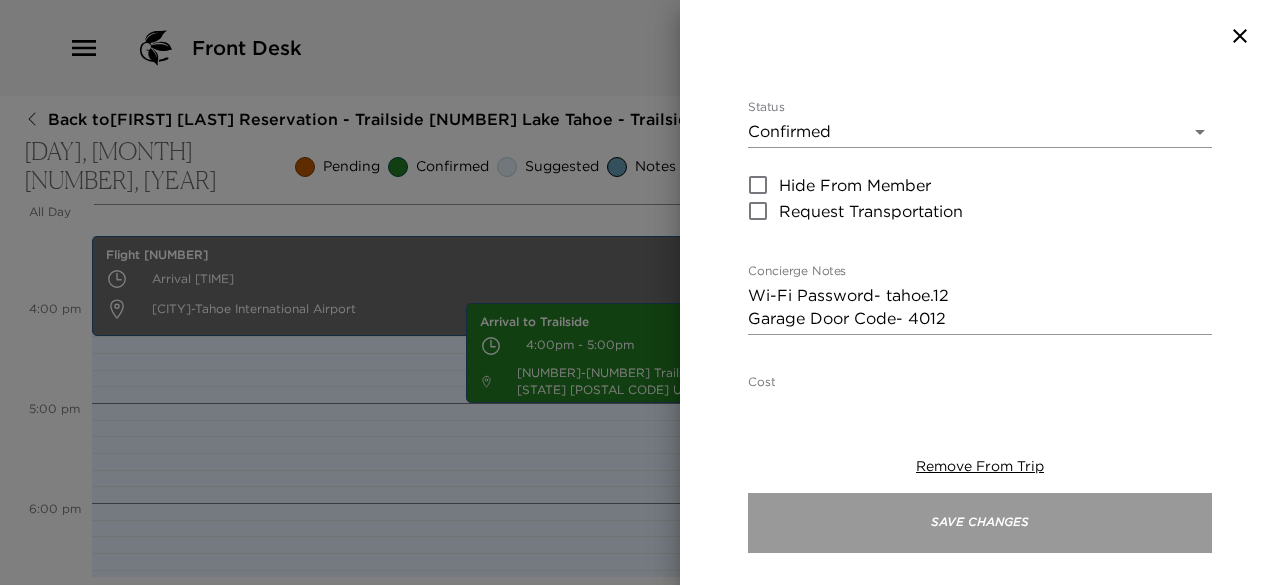 click on "Save Changes" at bounding box center (980, 523) 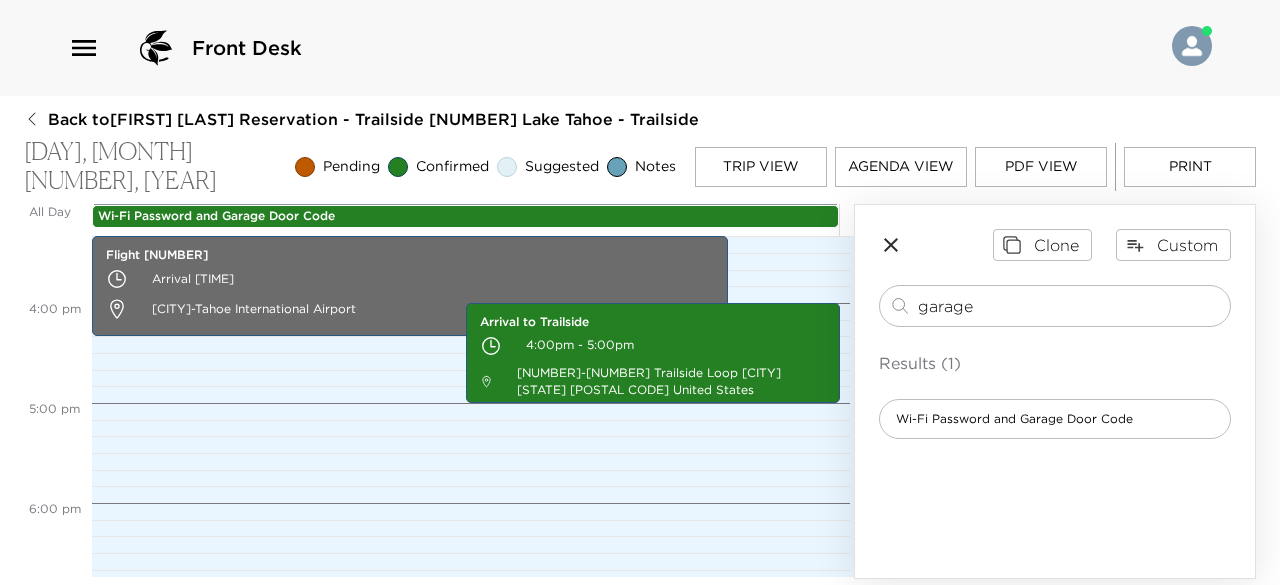 click on "Trip View" at bounding box center [761, 167] 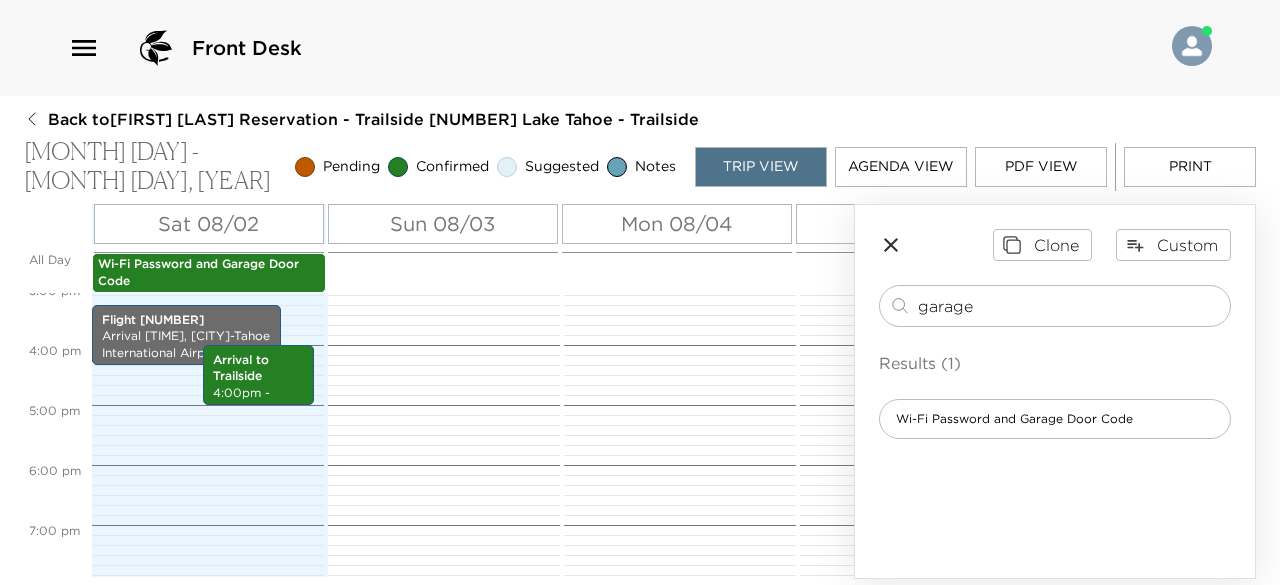 scroll, scrollTop: 917, scrollLeft: 0, axis: vertical 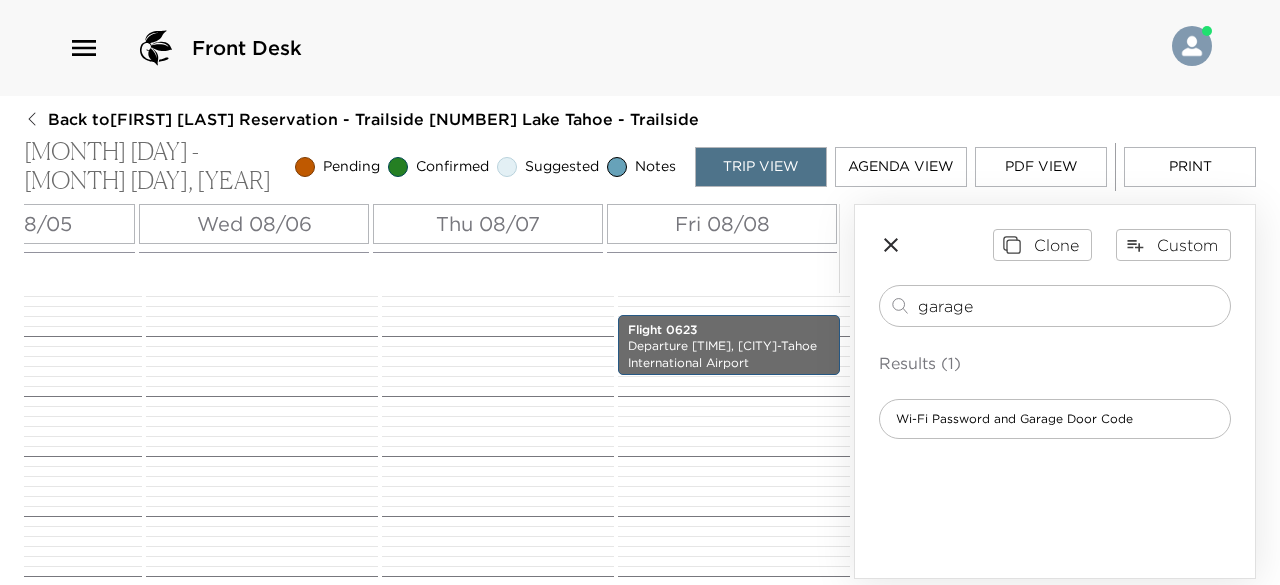 click on "Fri 08/08" at bounding box center [722, 224] 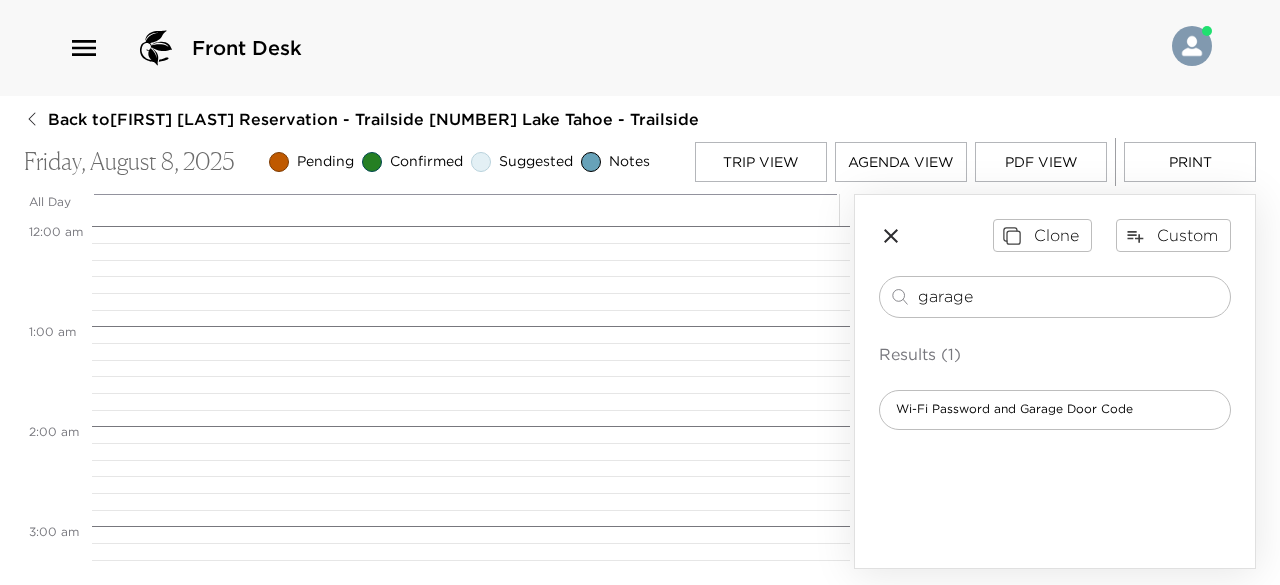 scroll, scrollTop: 0, scrollLeft: 0, axis: both 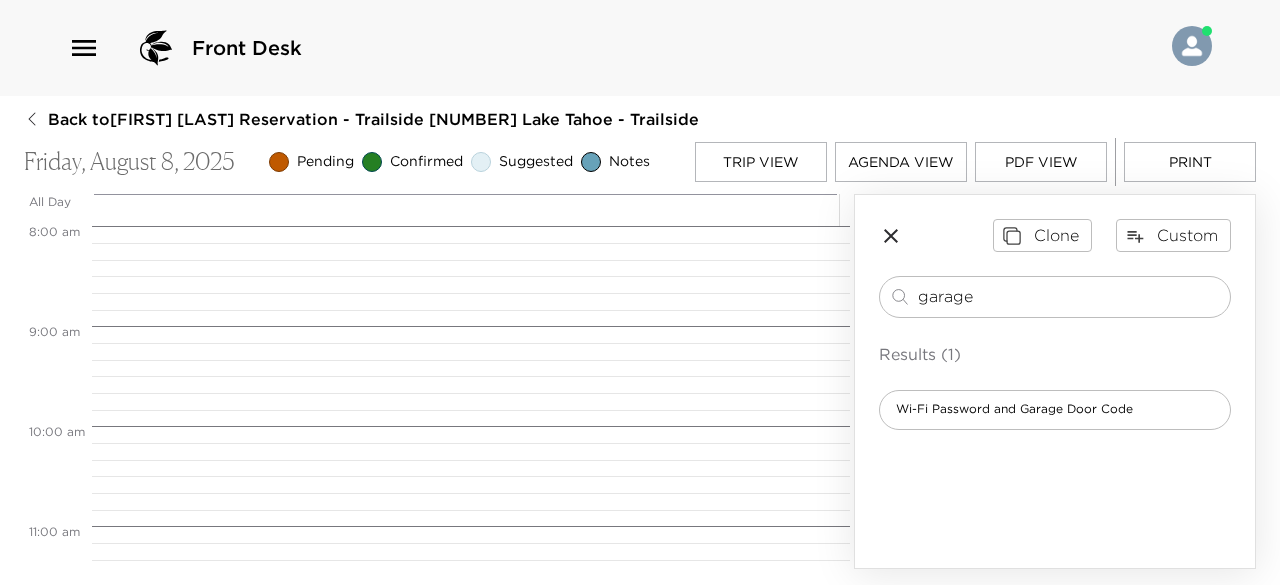 drag, startPoint x: 977, startPoint y: 294, endPoint x: 643, endPoint y: 364, distance: 341.2565 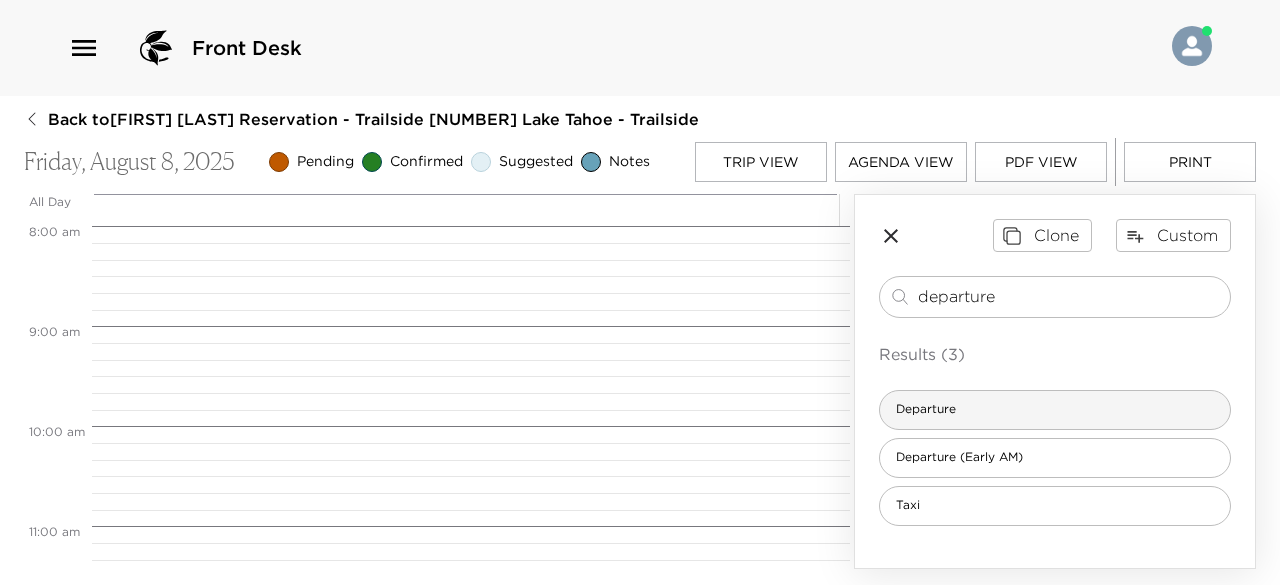 type on "departure" 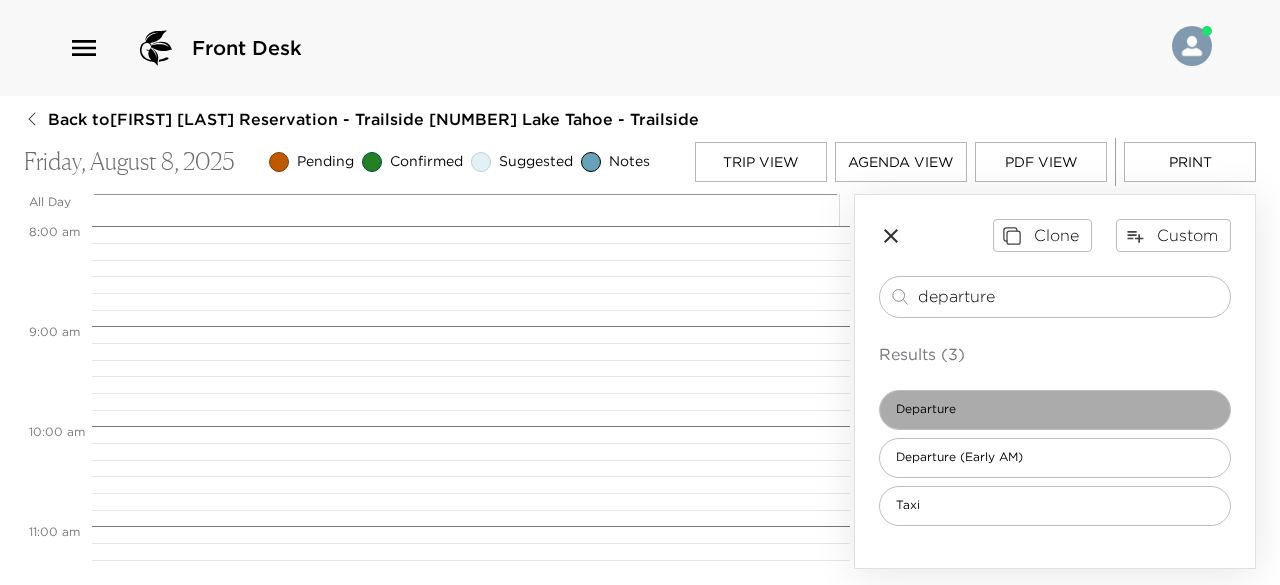 click on "Departure" at bounding box center [926, 409] 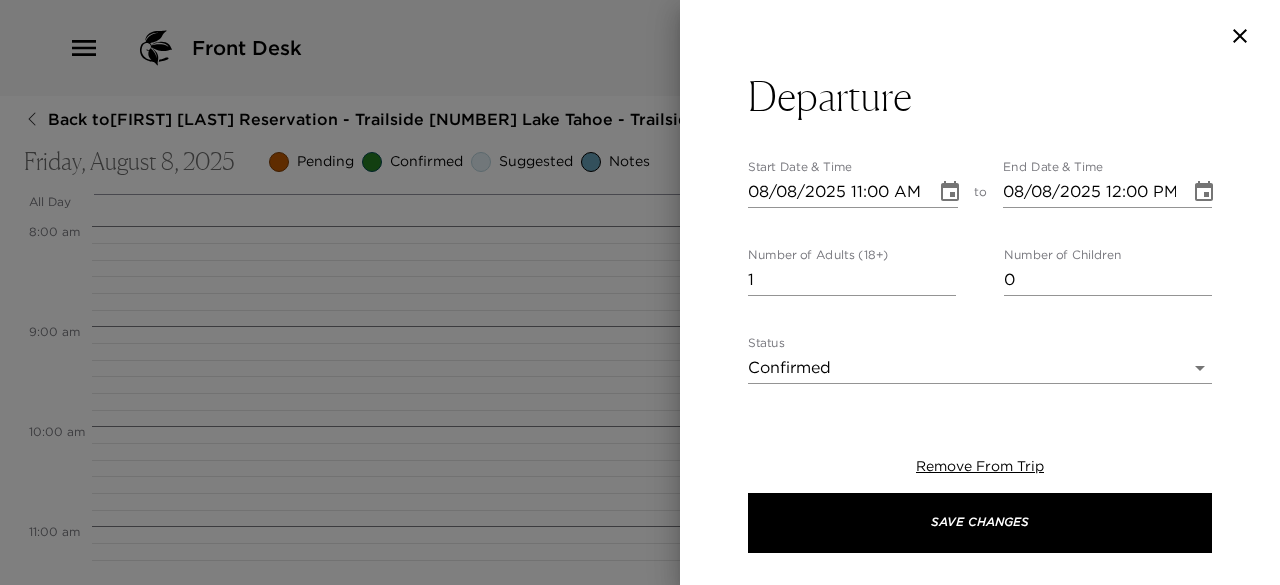 type on "In preparation of your departure today, I would like to review your house bill and your Lake Tahoe experience. If you wish to suggest a time, I am happy to contact you at your convenience. Check-out is at 11am." 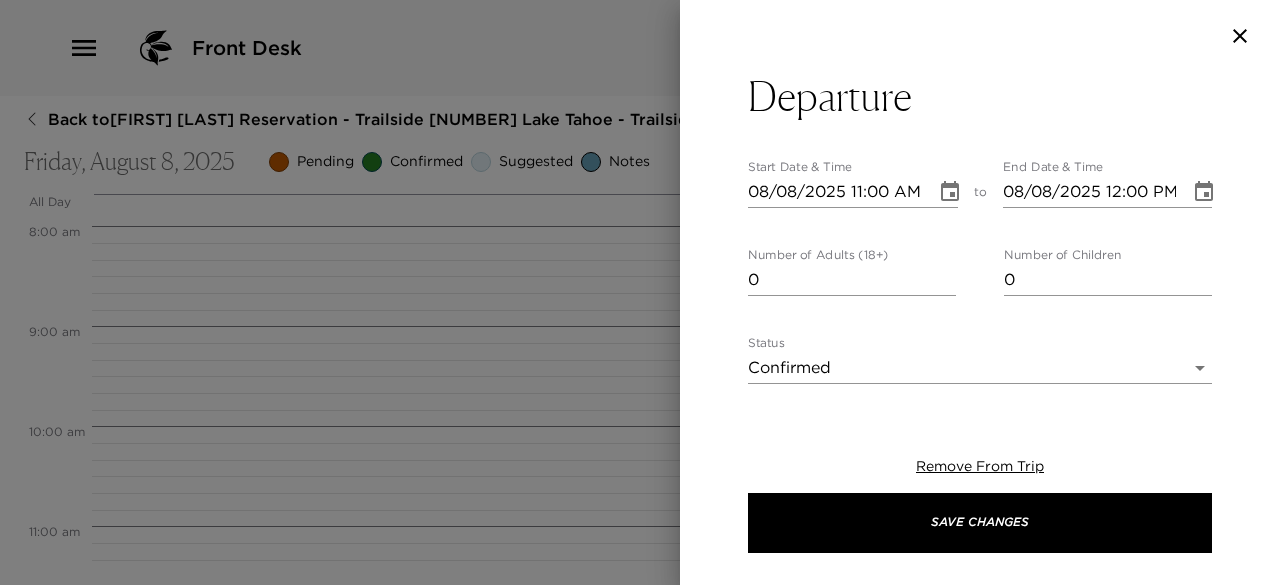 type on "0" 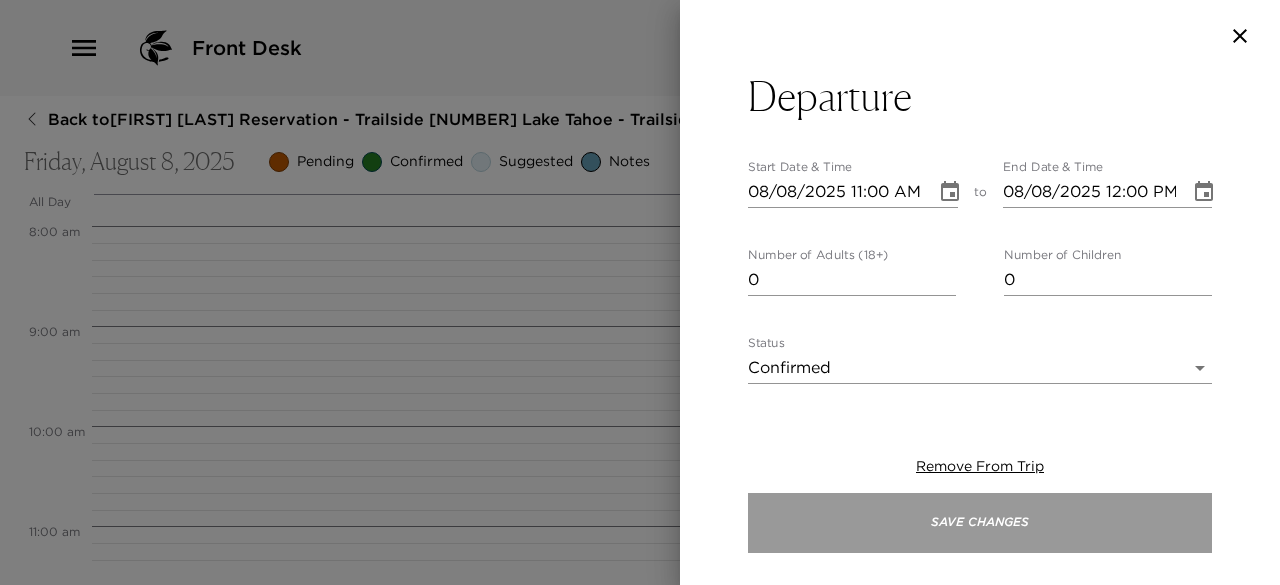 click on "Save Changes" at bounding box center (980, 523) 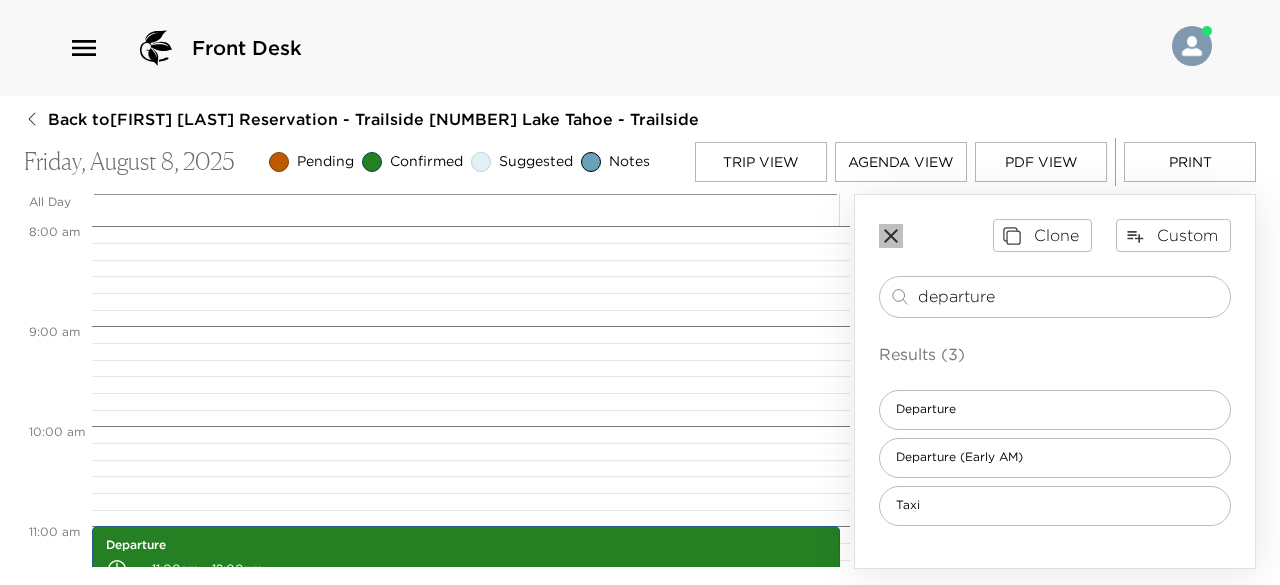 click 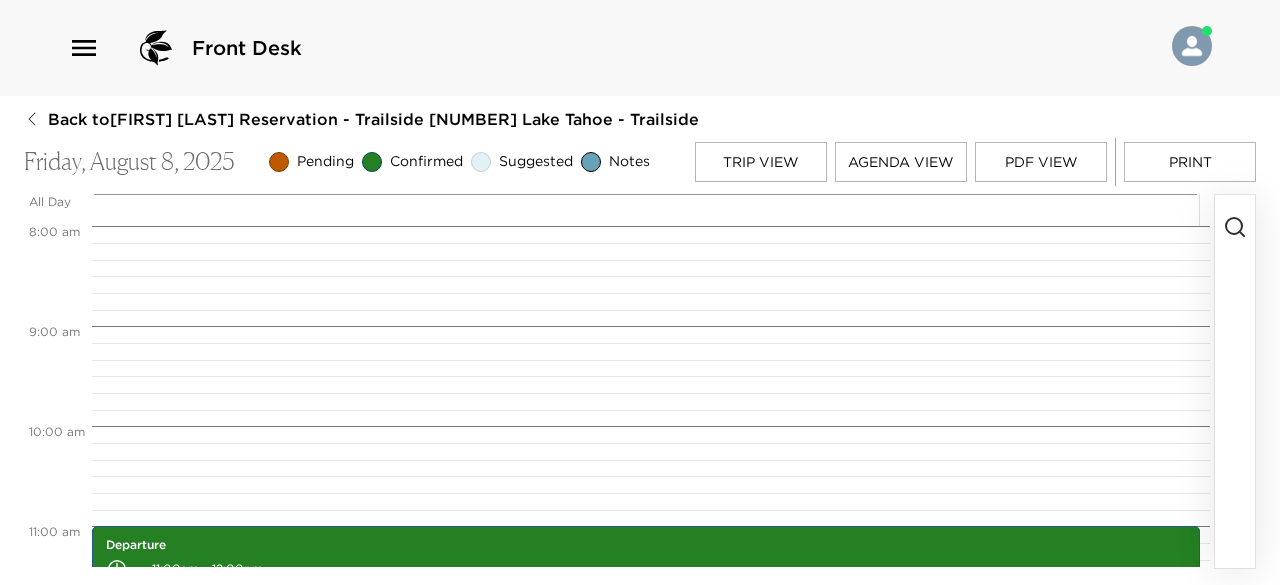 click on "Trip View" at bounding box center [761, 162] 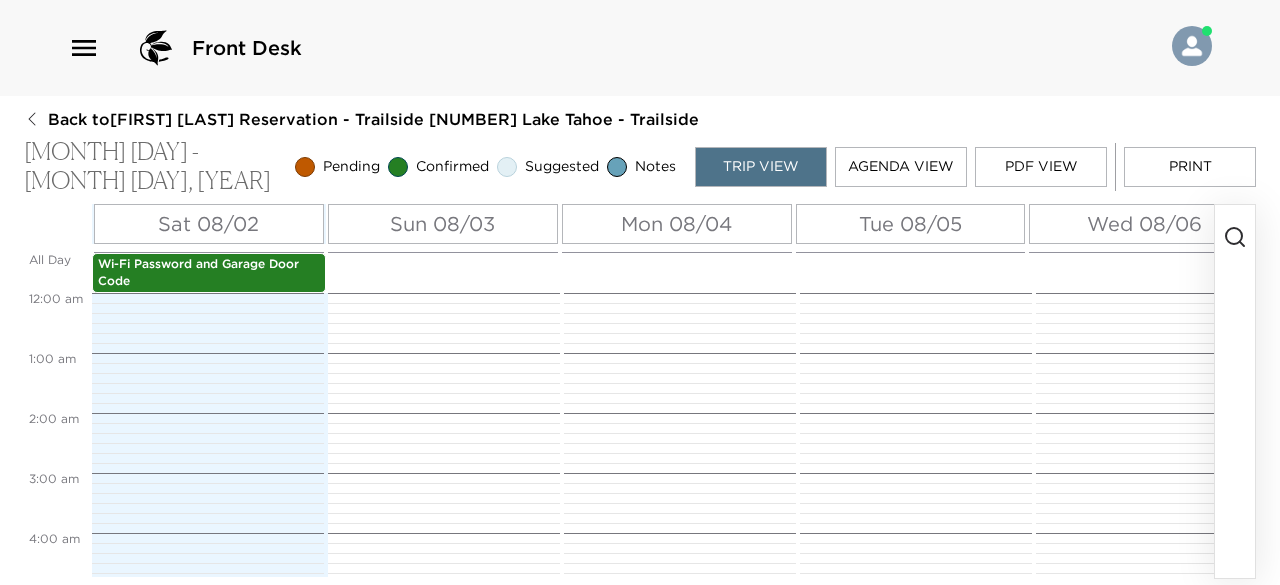 scroll, scrollTop: 920, scrollLeft: 0, axis: vertical 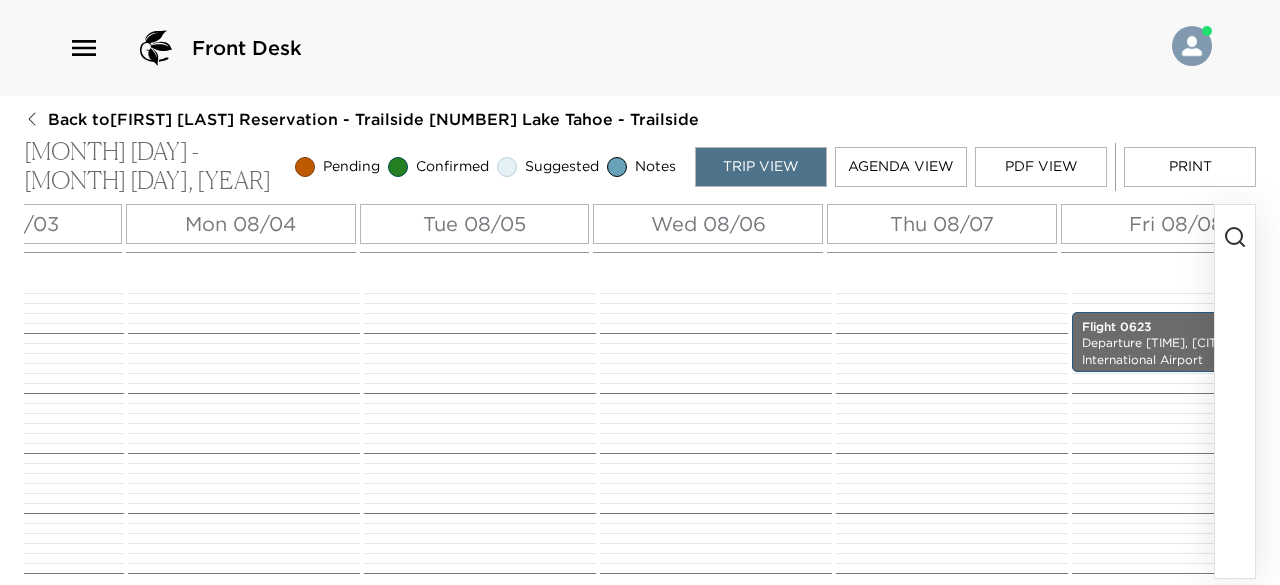click on "Thu 08/07" at bounding box center [942, 224] 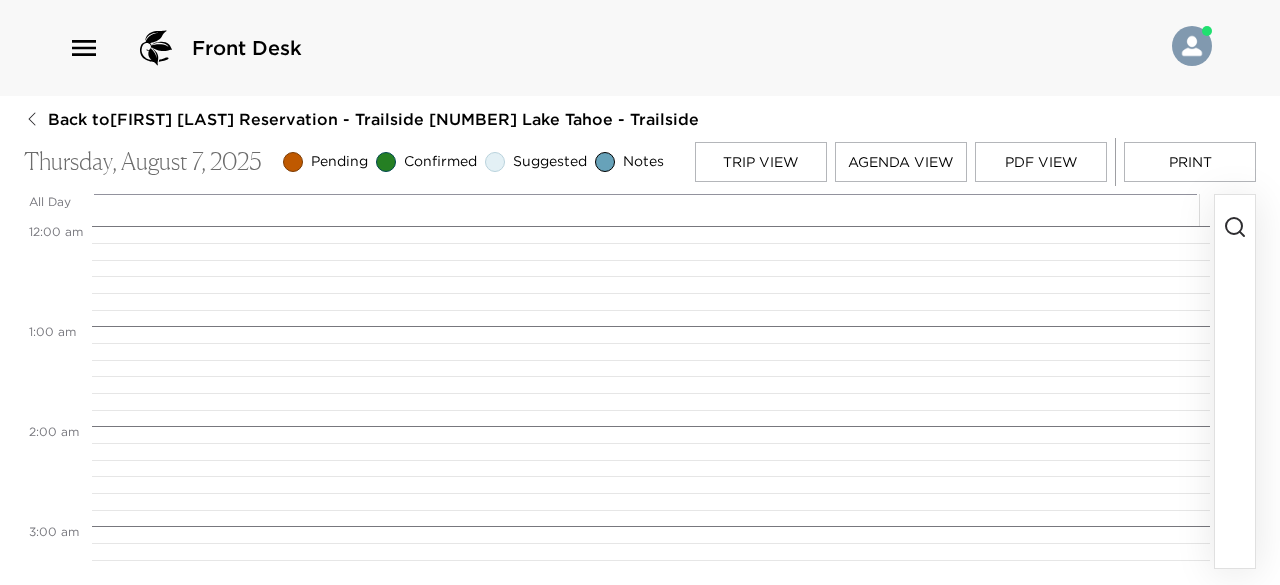 scroll, scrollTop: 0, scrollLeft: 0, axis: both 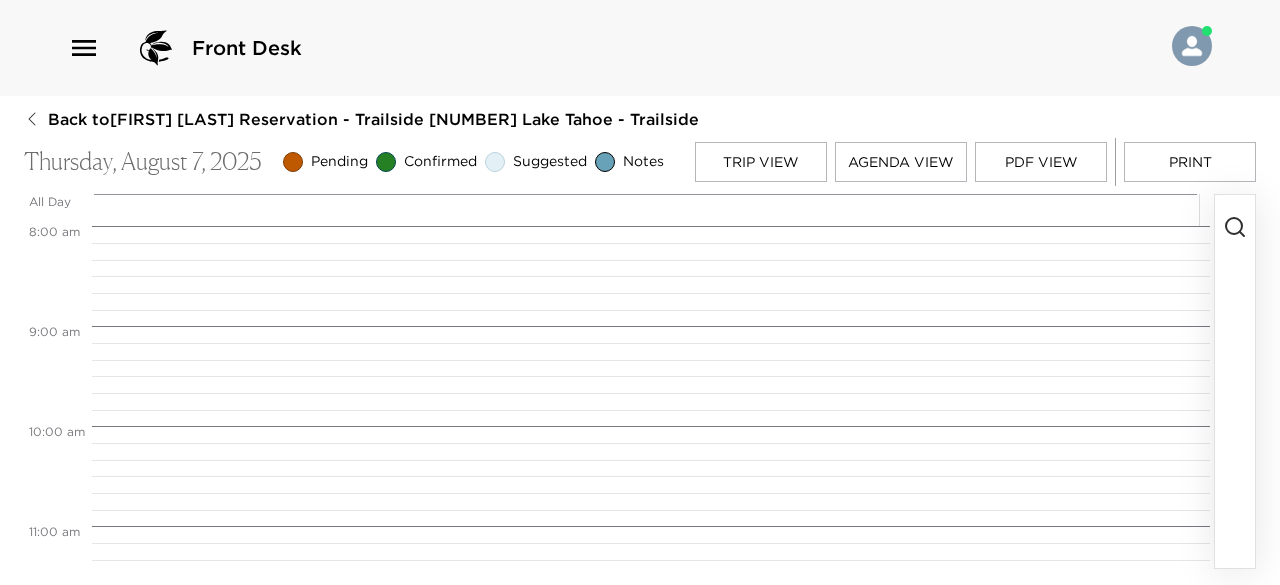 click 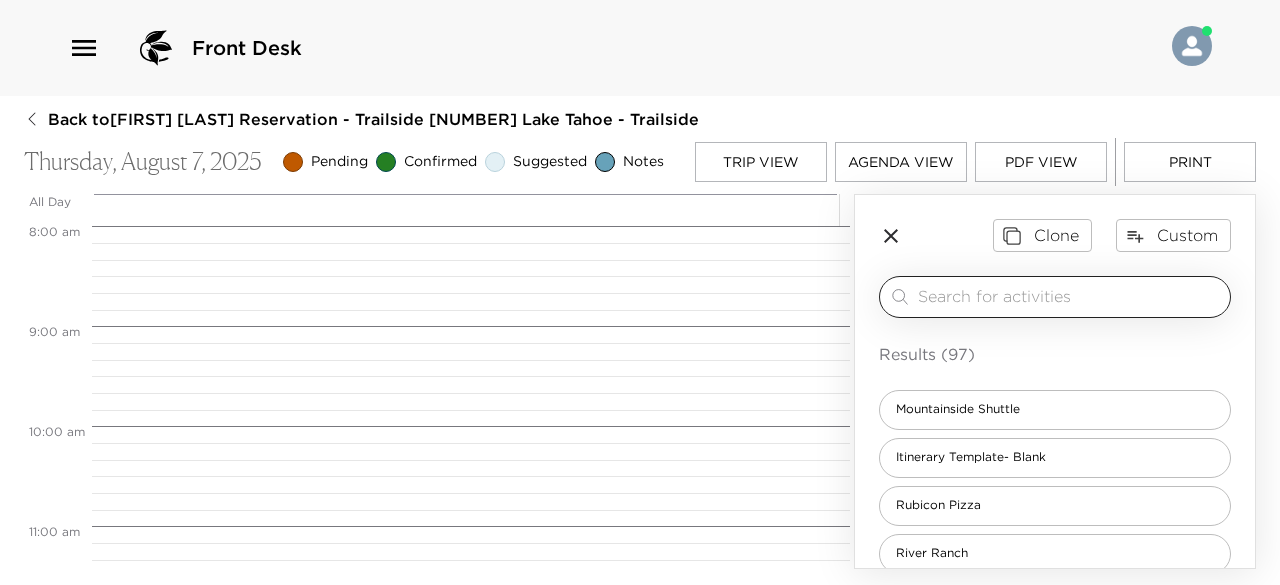 click at bounding box center (1070, 296) 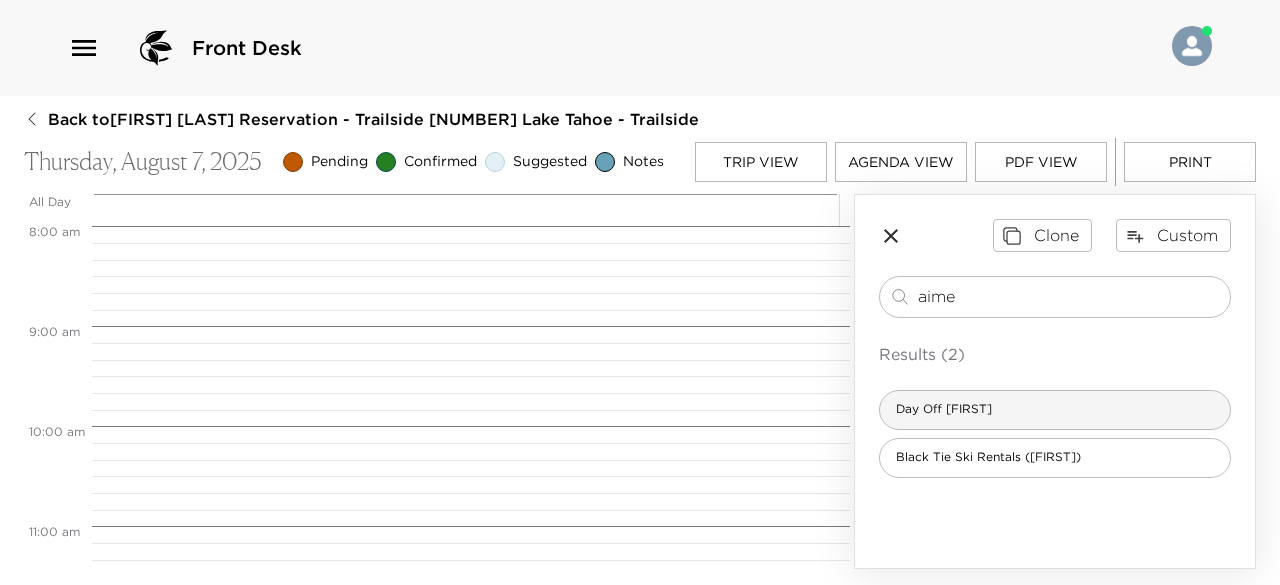 type on "aime" 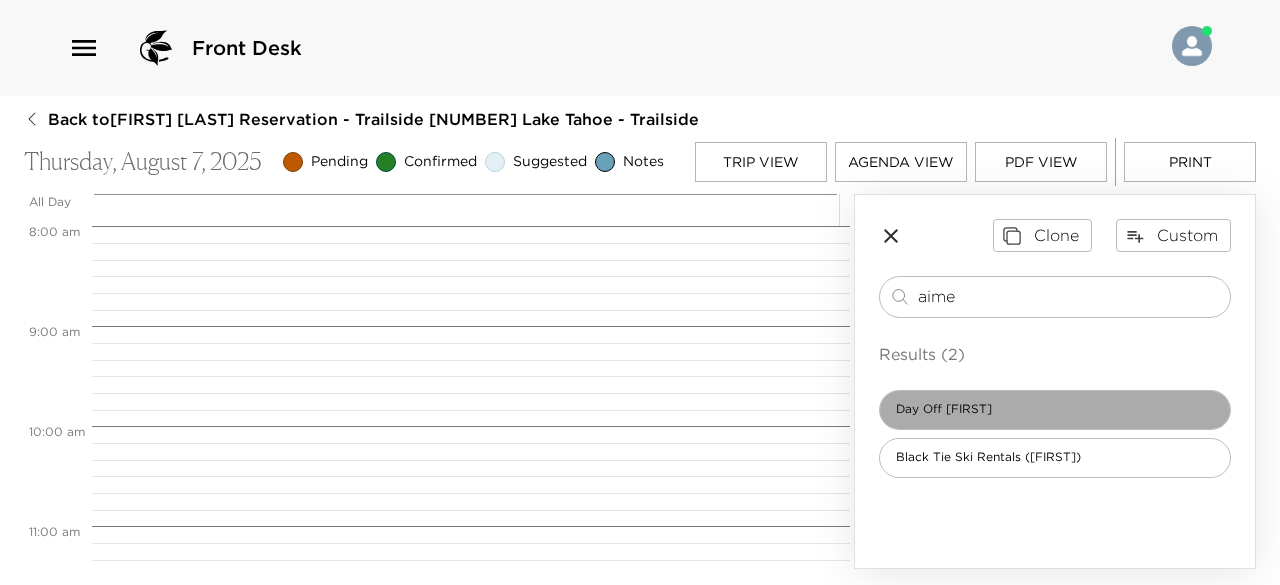 click on "Day Off [FIRST]" at bounding box center (944, 409) 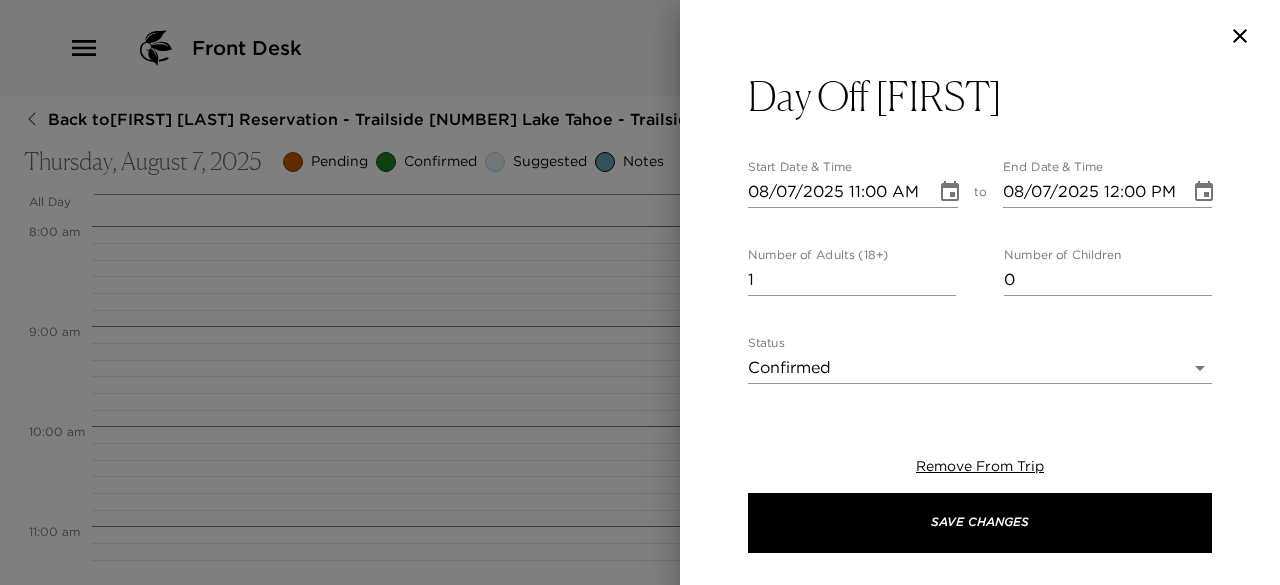 click 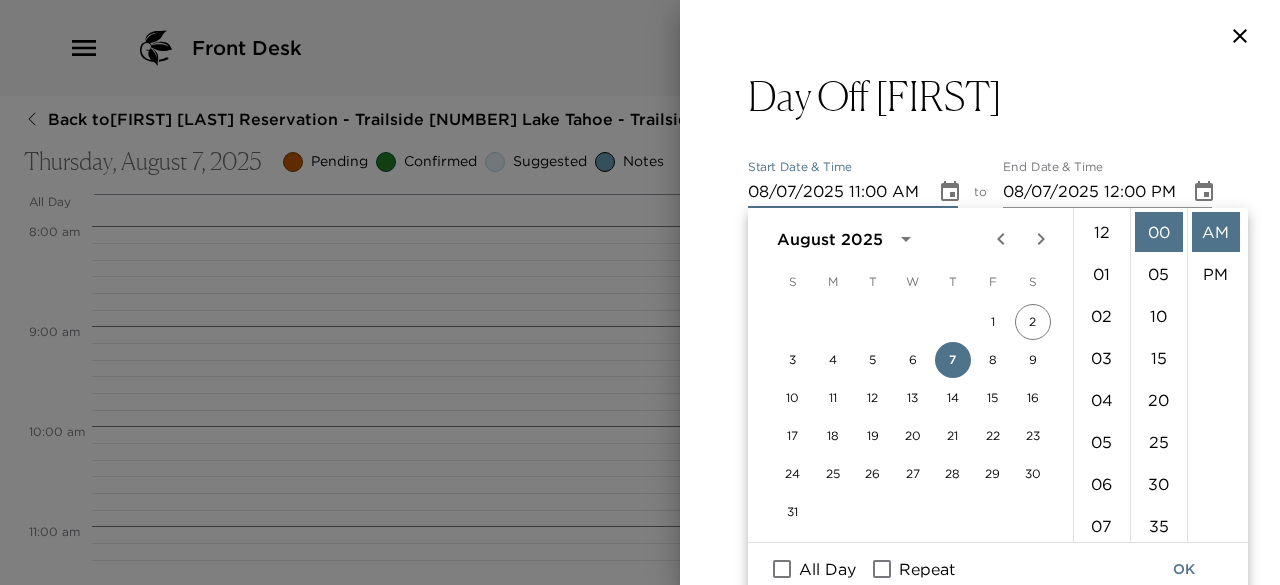 scroll, scrollTop: 462, scrollLeft: 0, axis: vertical 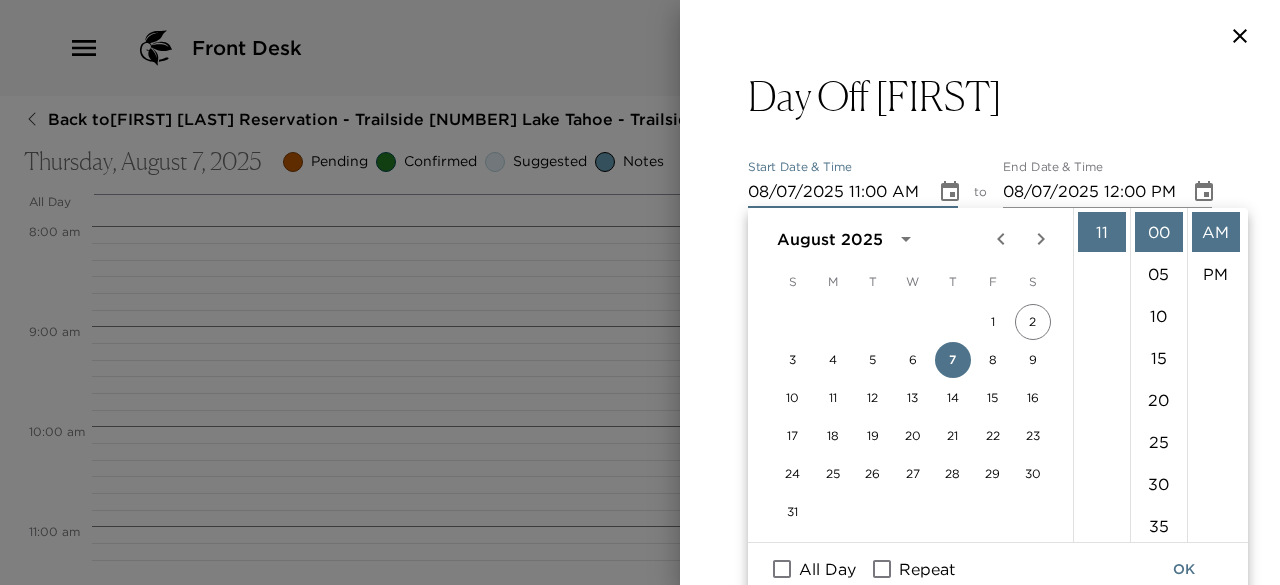 type on "I plan to be off this day. My colleague, [FIRST] [LAST], will be available to answer any questions and provide any assistance you may need in my absence. I will return on xxxxxxxxxx.
Concierge: [FIRST] [LAST]
Phone: [PHONE]
Email: [EMAIL]" 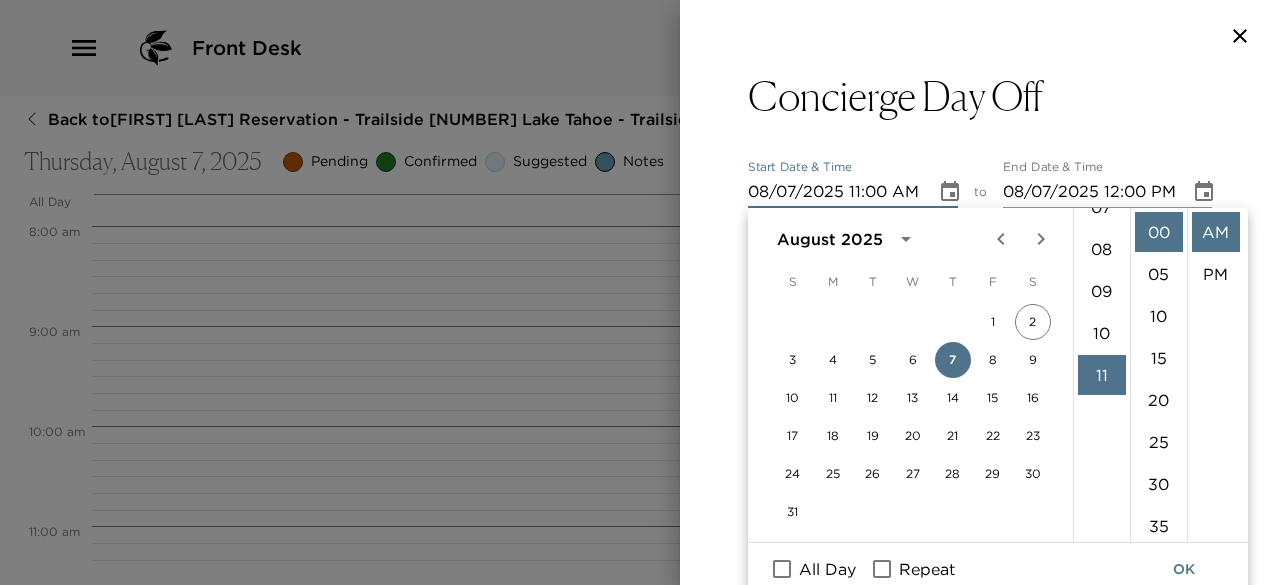scroll, scrollTop: 318, scrollLeft: 0, axis: vertical 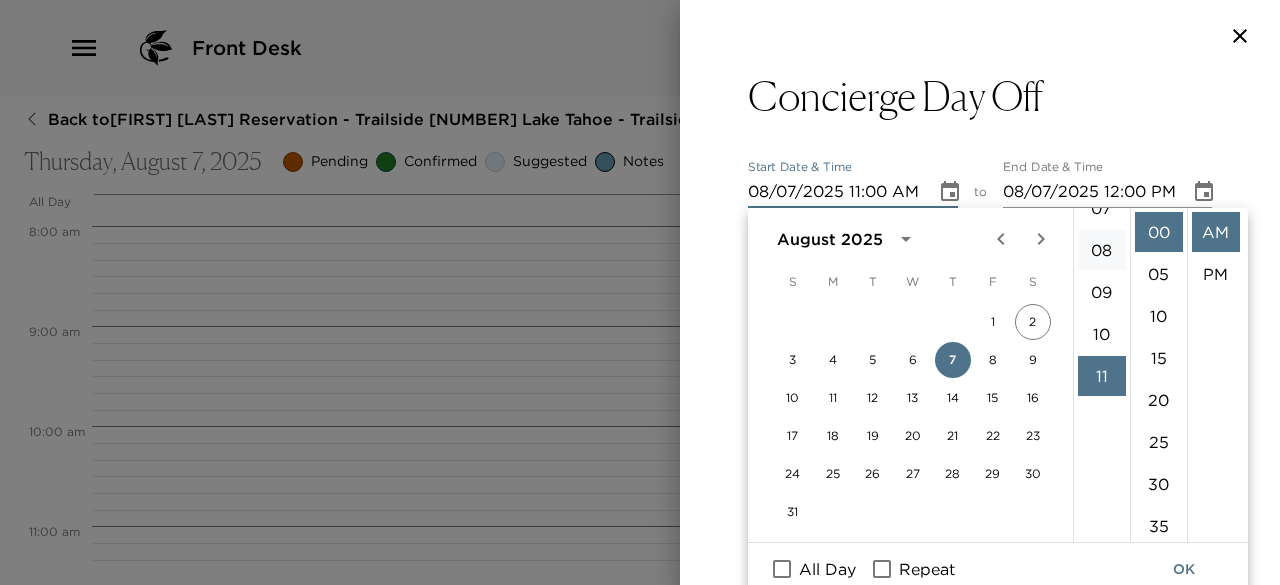 click on "08" at bounding box center [1102, 250] 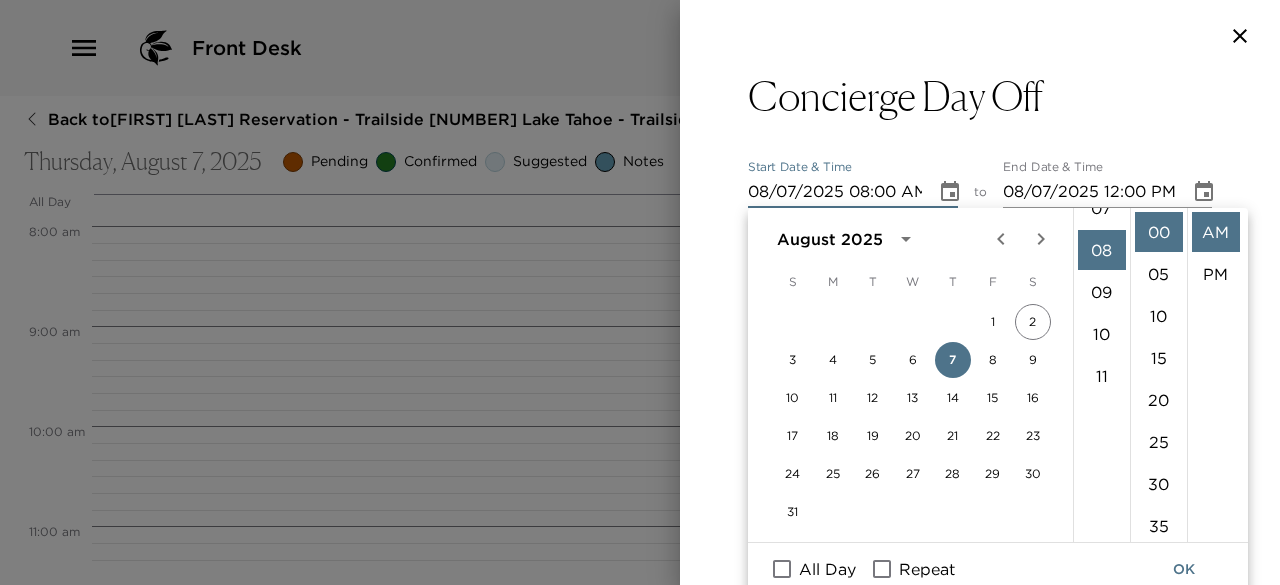 scroll, scrollTop: 336, scrollLeft: 0, axis: vertical 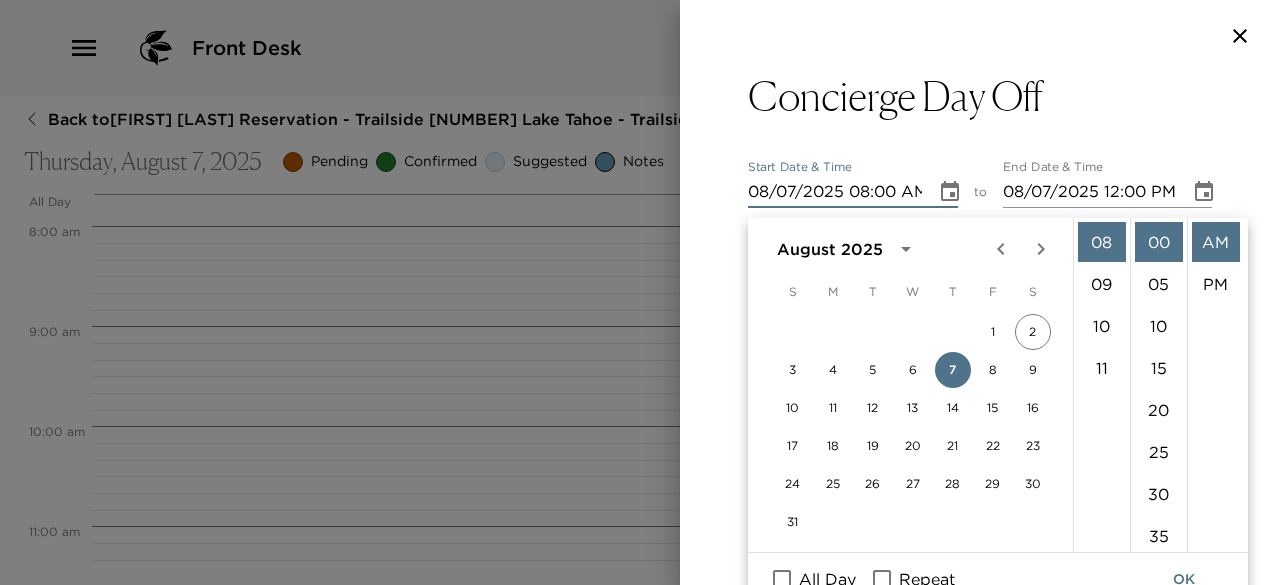 click 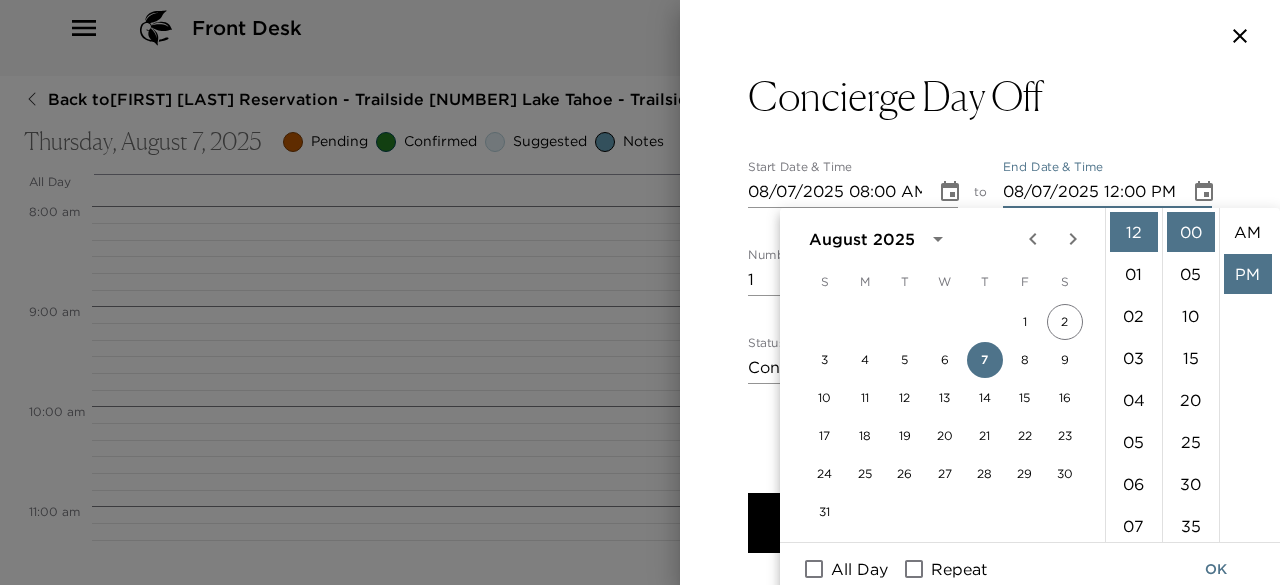 scroll, scrollTop: 42, scrollLeft: 0, axis: vertical 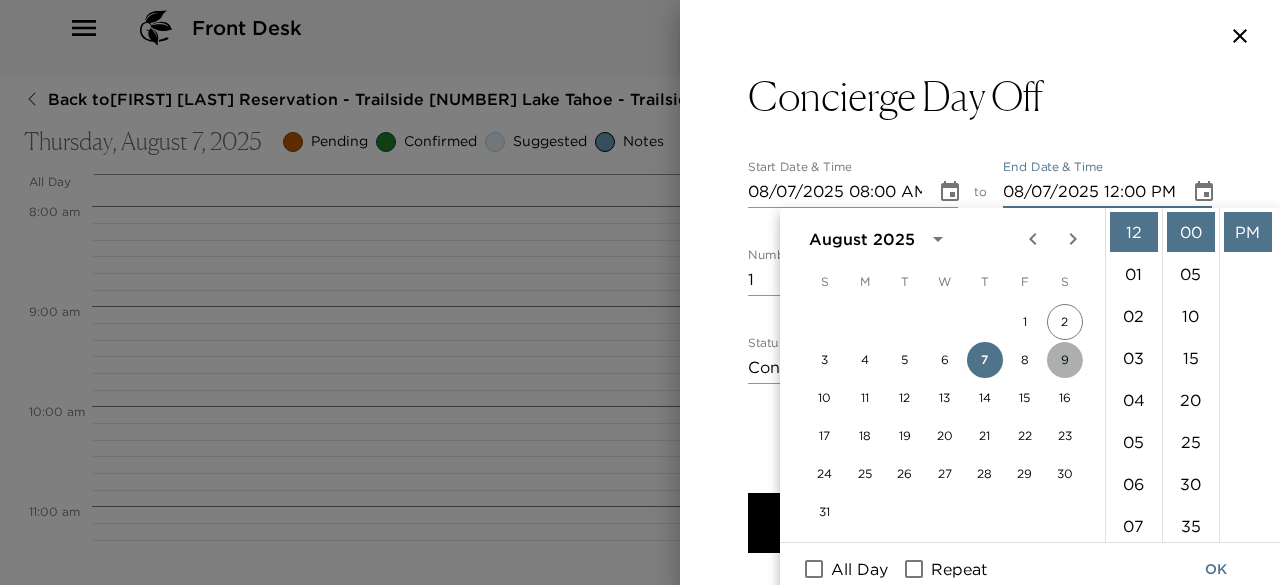 click on "9" at bounding box center (1065, 360) 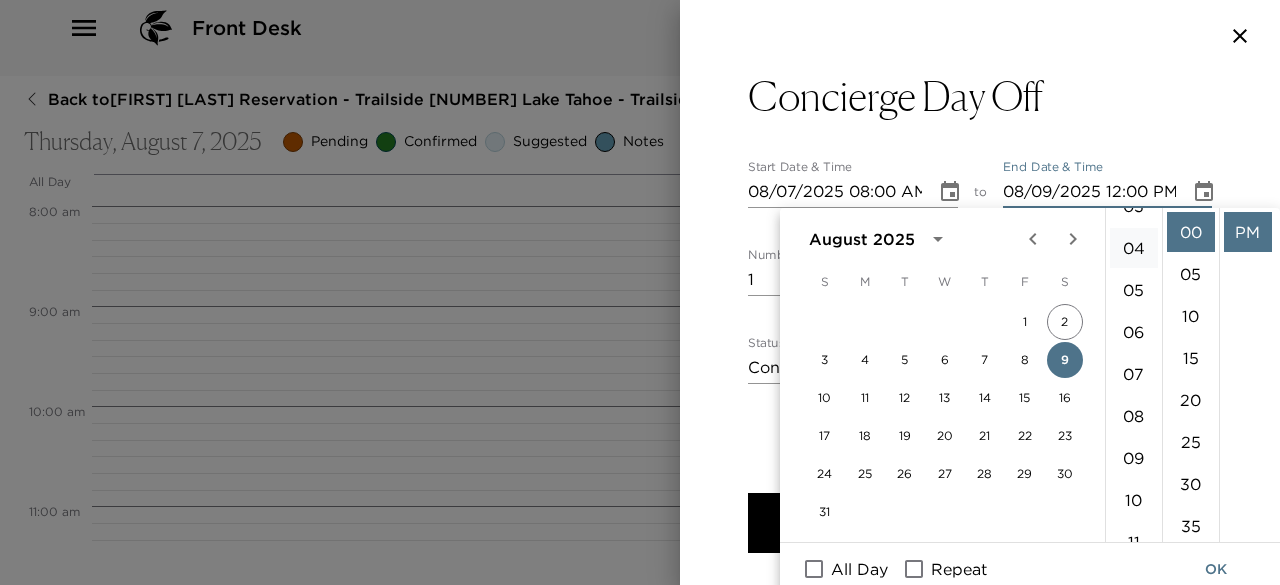 scroll, scrollTop: 155, scrollLeft: 0, axis: vertical 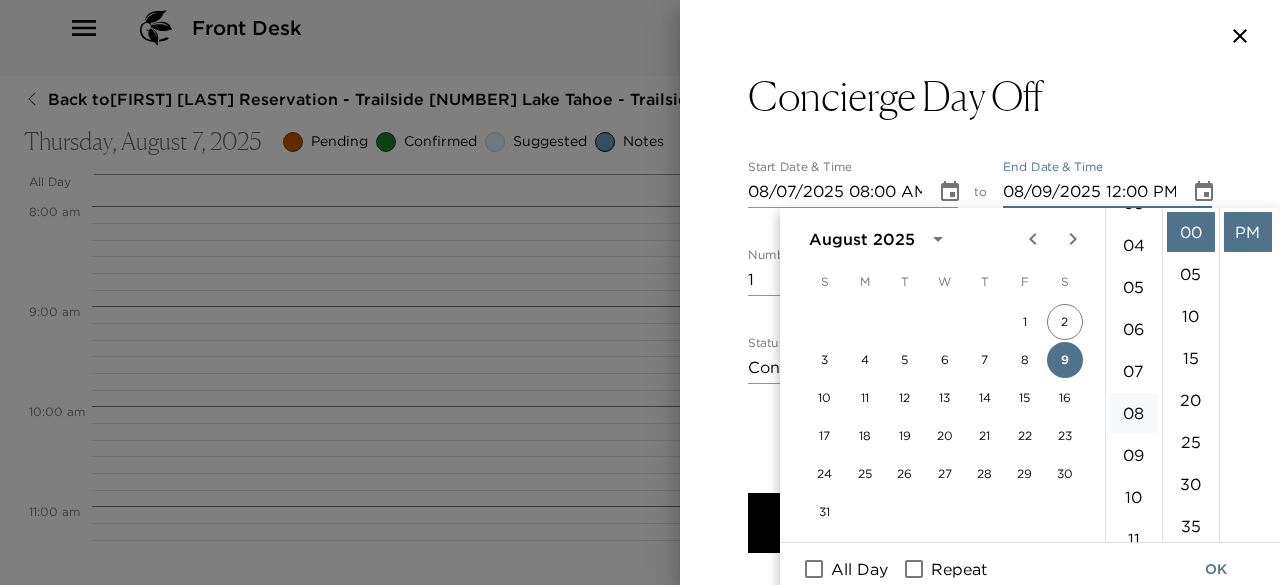click on "08" at bounding box center [1134, 413] 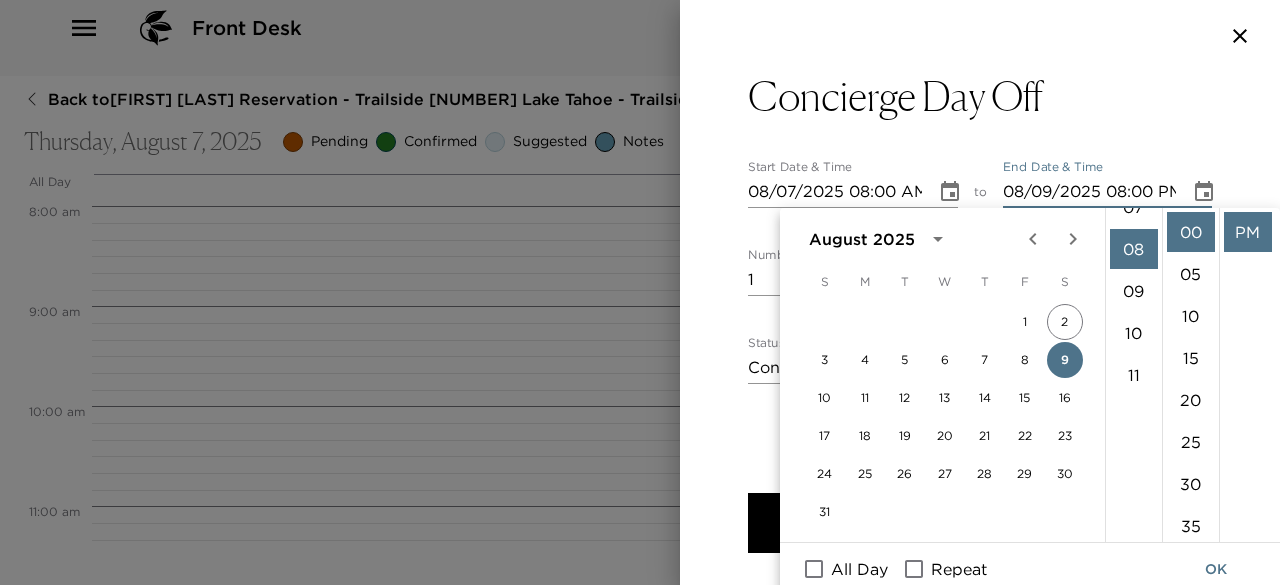 scroll, scrollTop: 336, scrollLeft: 0, axis: vertical 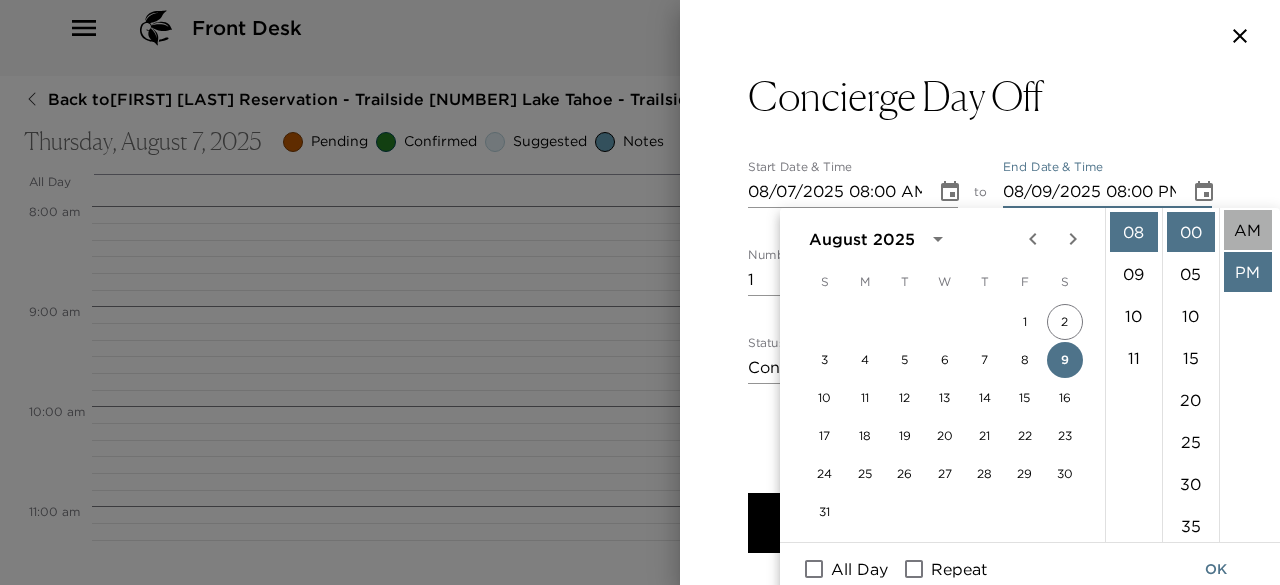 click on "AM" at bounding box center (1248, 230) 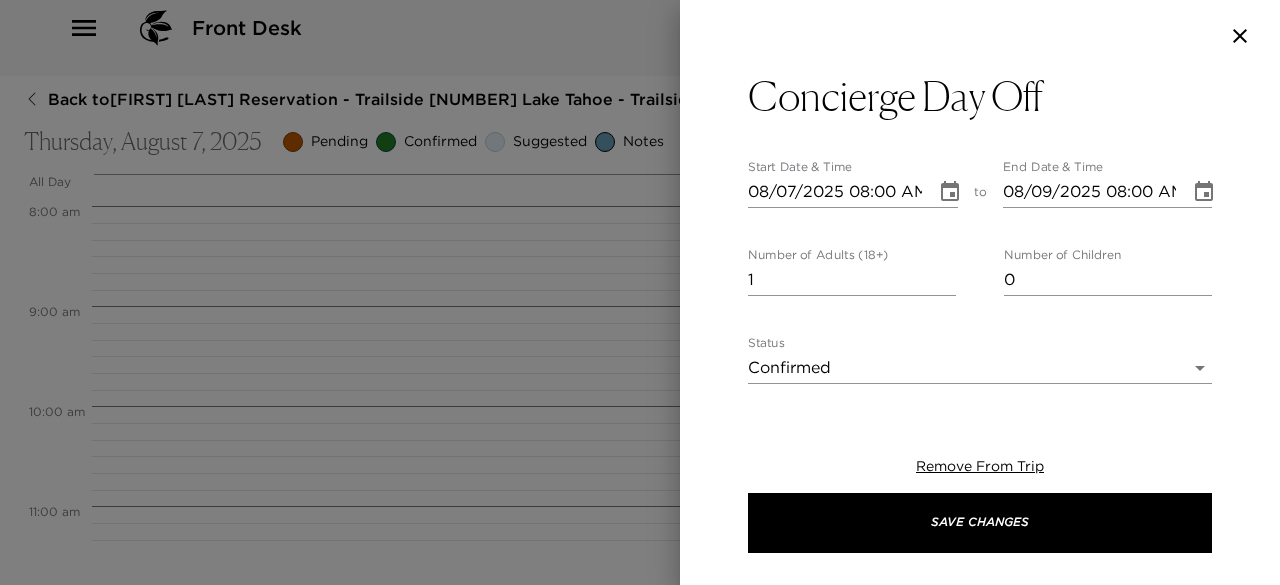 scroll, scrollTop: 0, scrollLeft: 0, axis: both 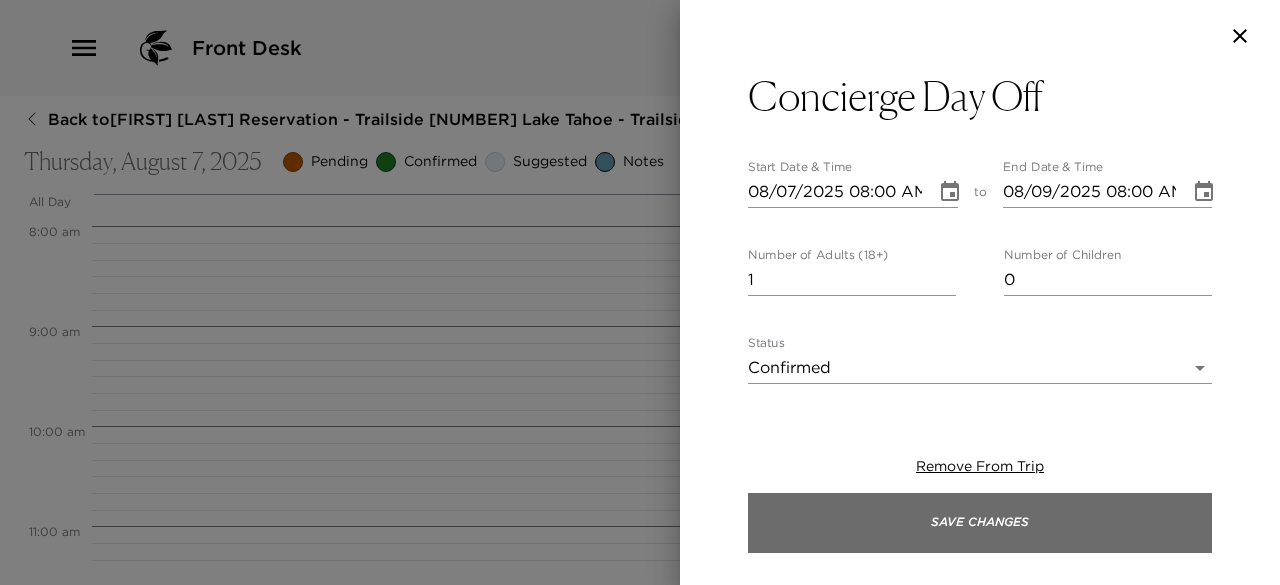 click on "Save Changes" at bounding box center [980, 523] 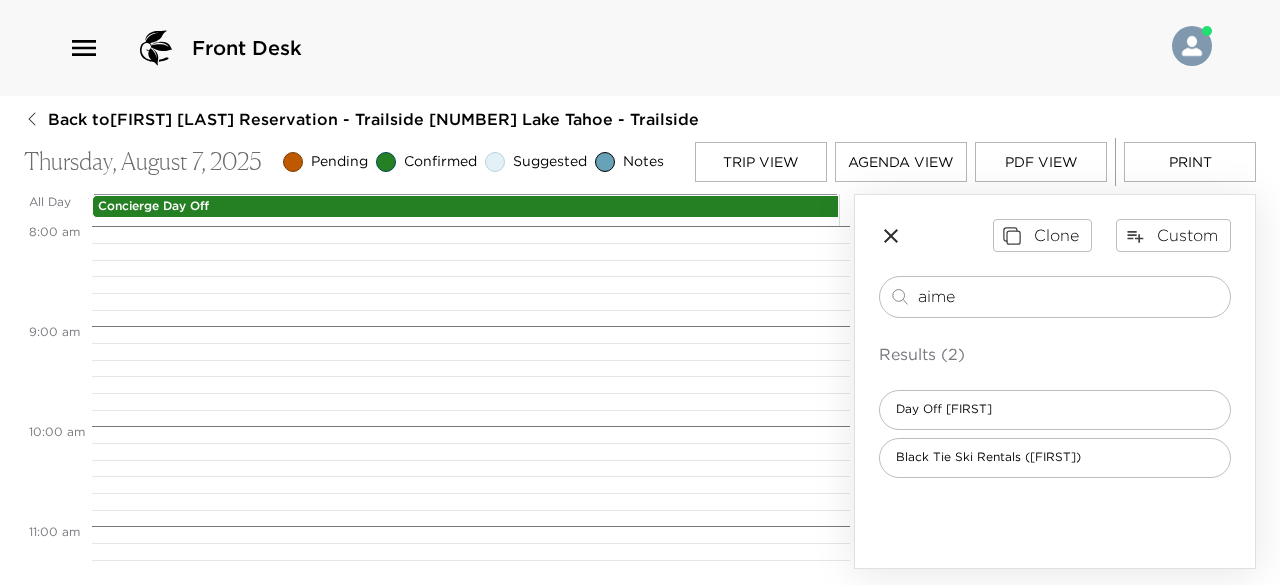 click on "Trip View" at bounding box center [761, 162] 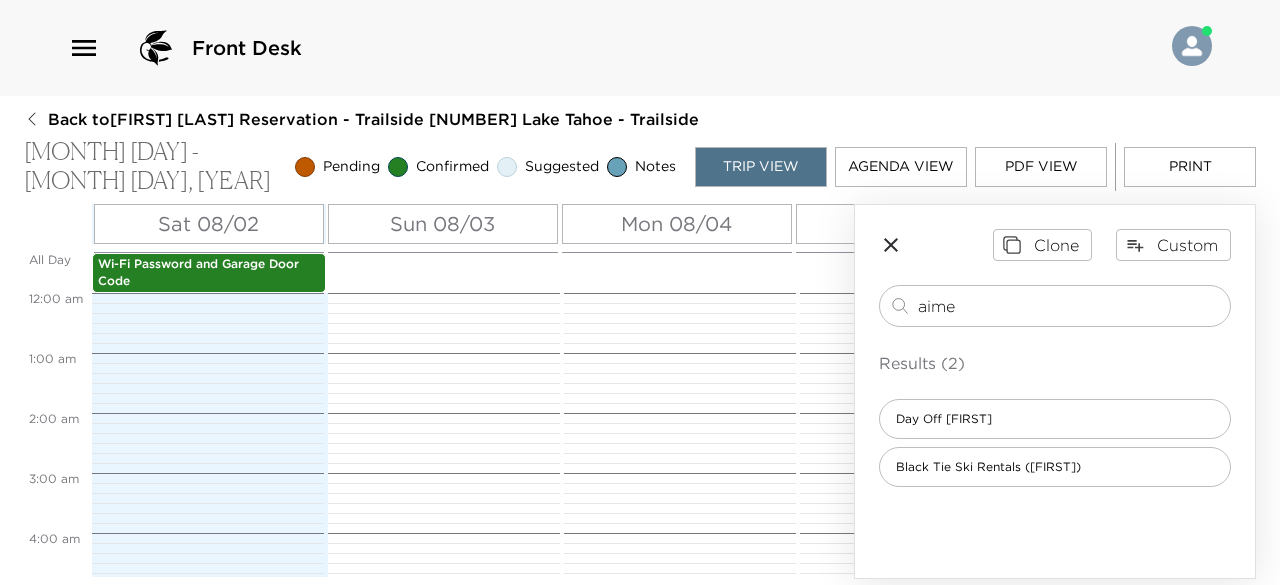 scroll, scrollTop: 480, scrollLeft: 0, axis: vertical 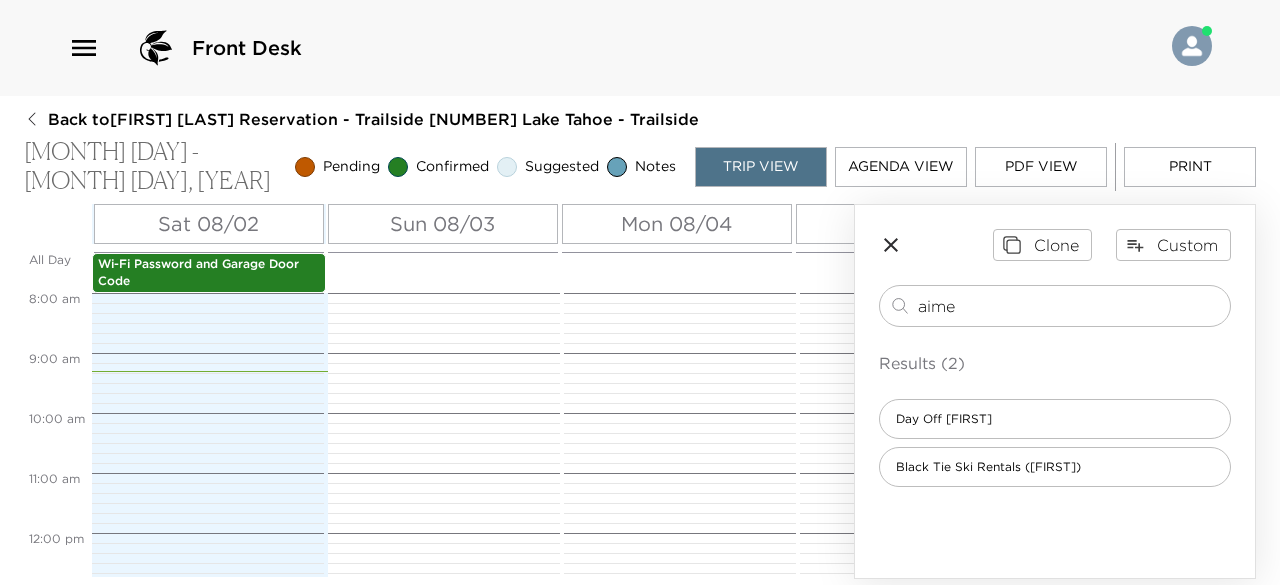 click 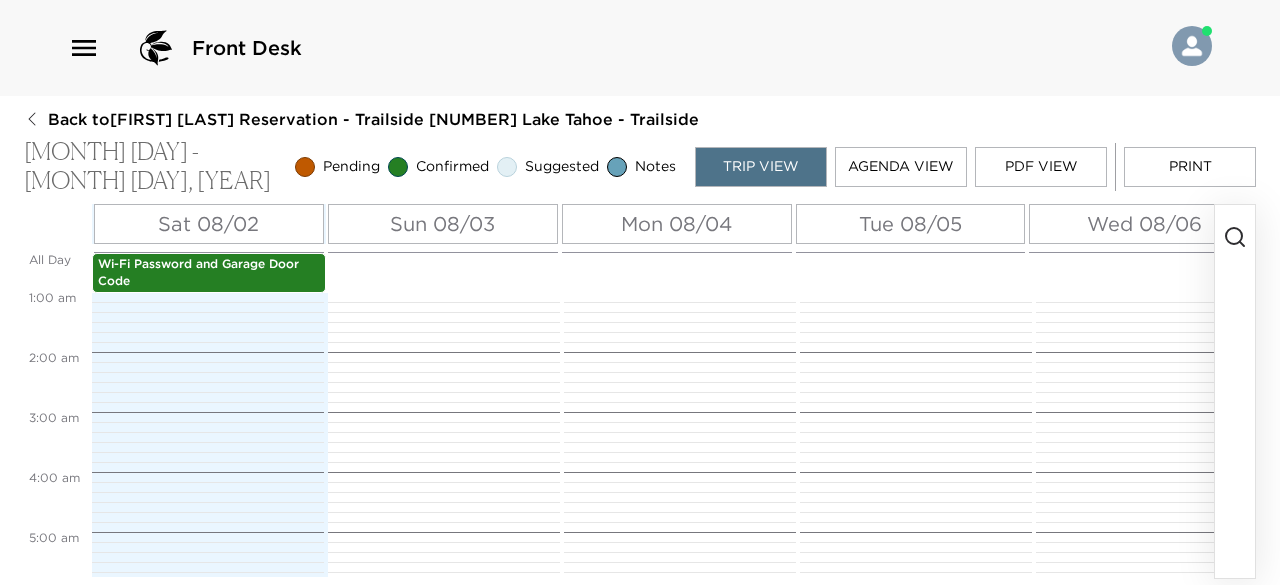 scroll, scrollTop: 55, scrollLeft: 0, axis: vertical 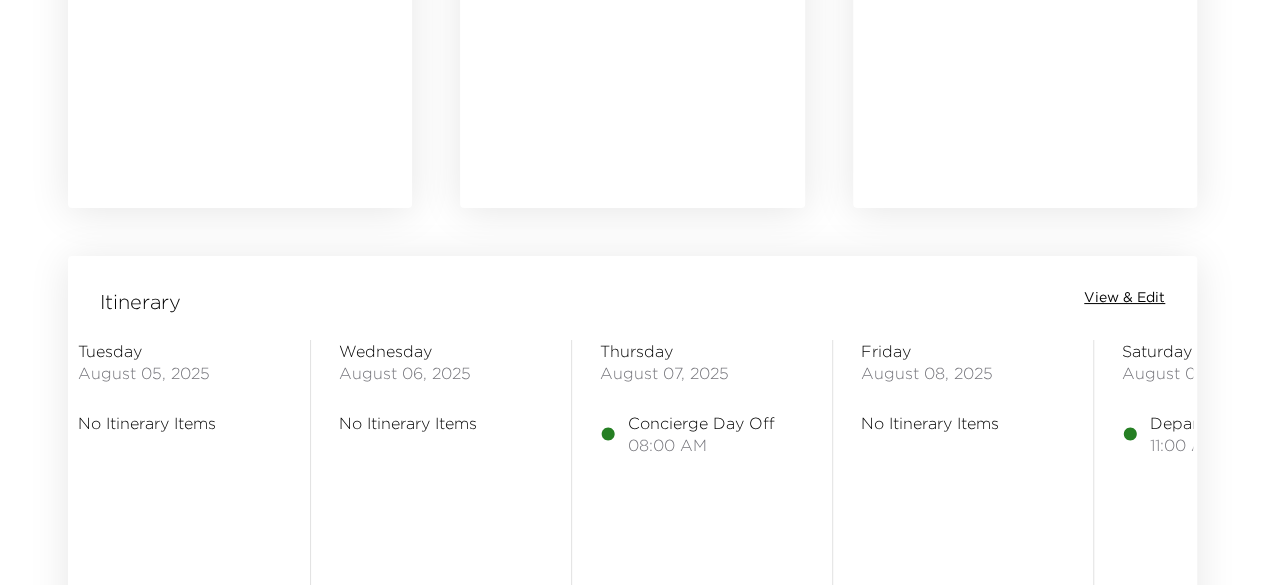 click on "View & Edit" at bounding box center [1124, 298] 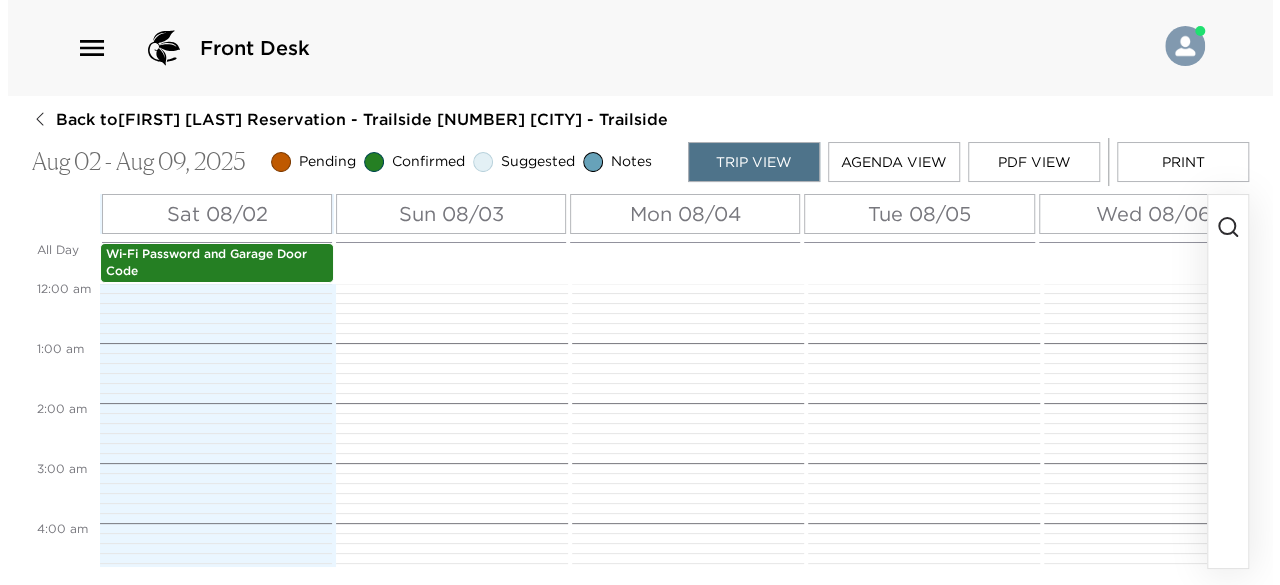 scroll, scrollTop: 0, scrollLeft: 0, axis: both 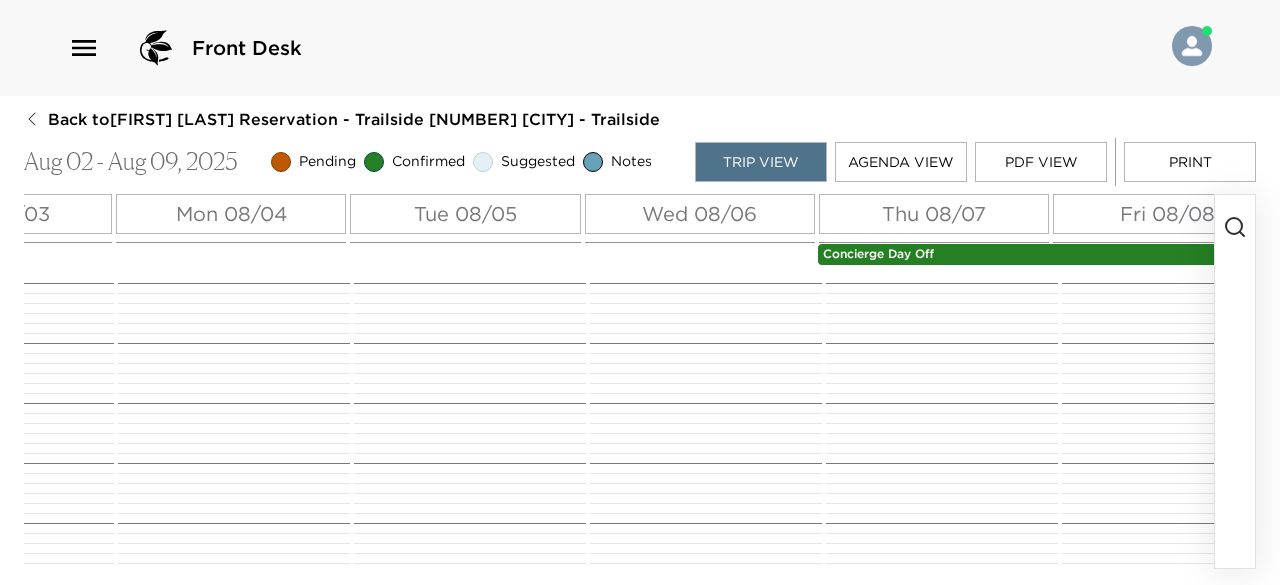 click on "Concierge Day Off" at bounding box center (1168, 254) 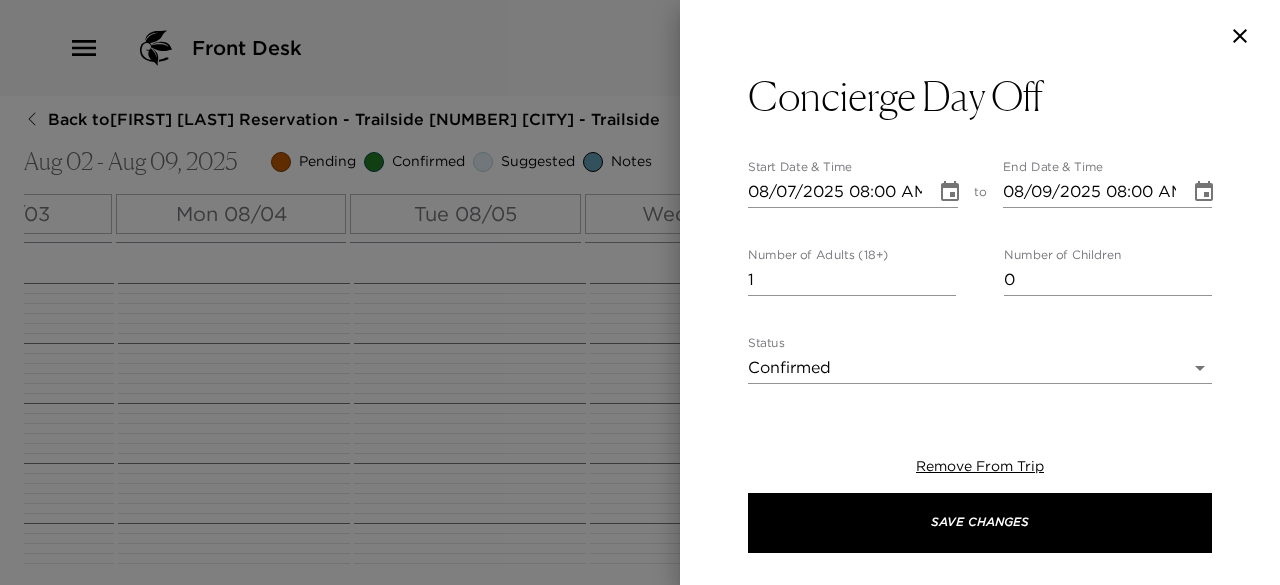 click 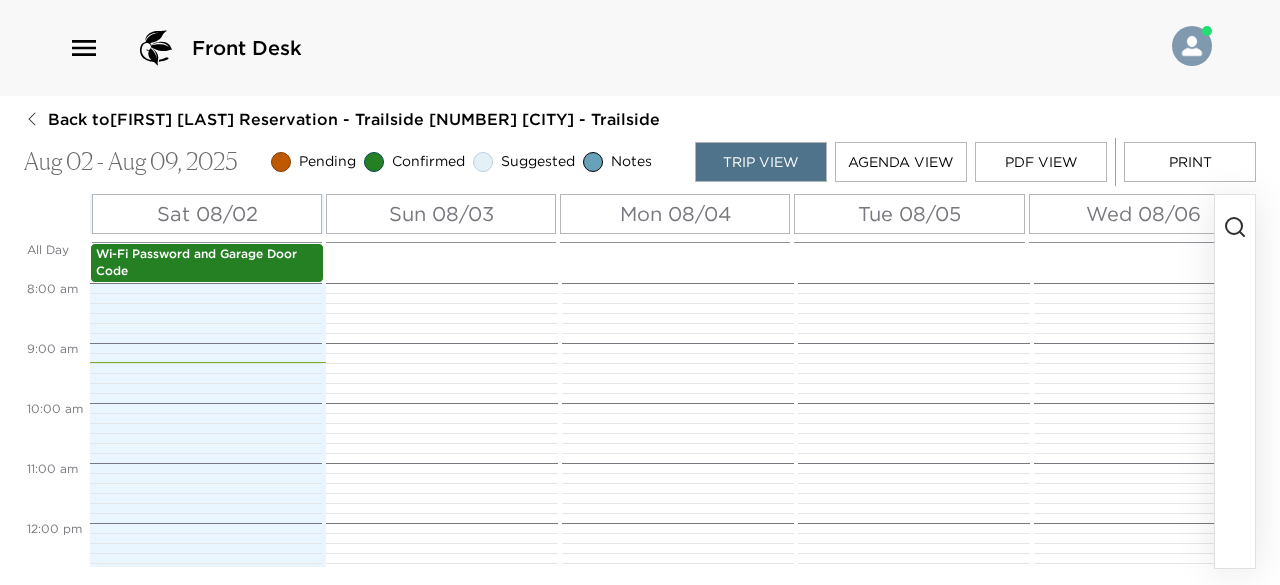 scroll, scrollTop: 0, scrollLeft: 0, axis: both 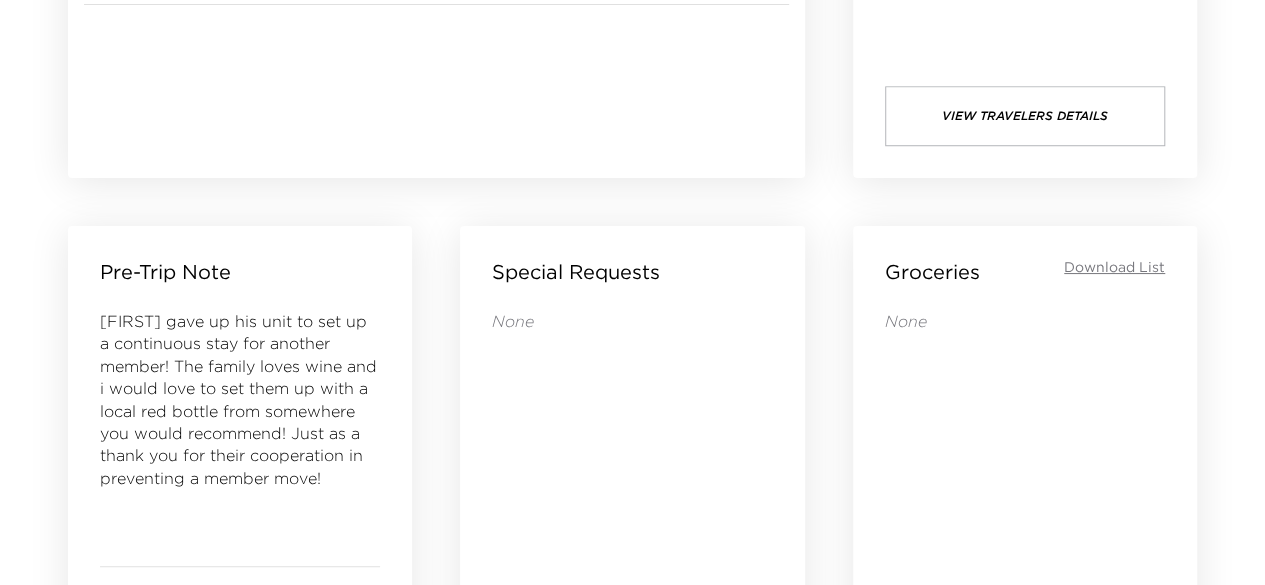 click on "Groceries Download List" at bounding box center (1025, 272) 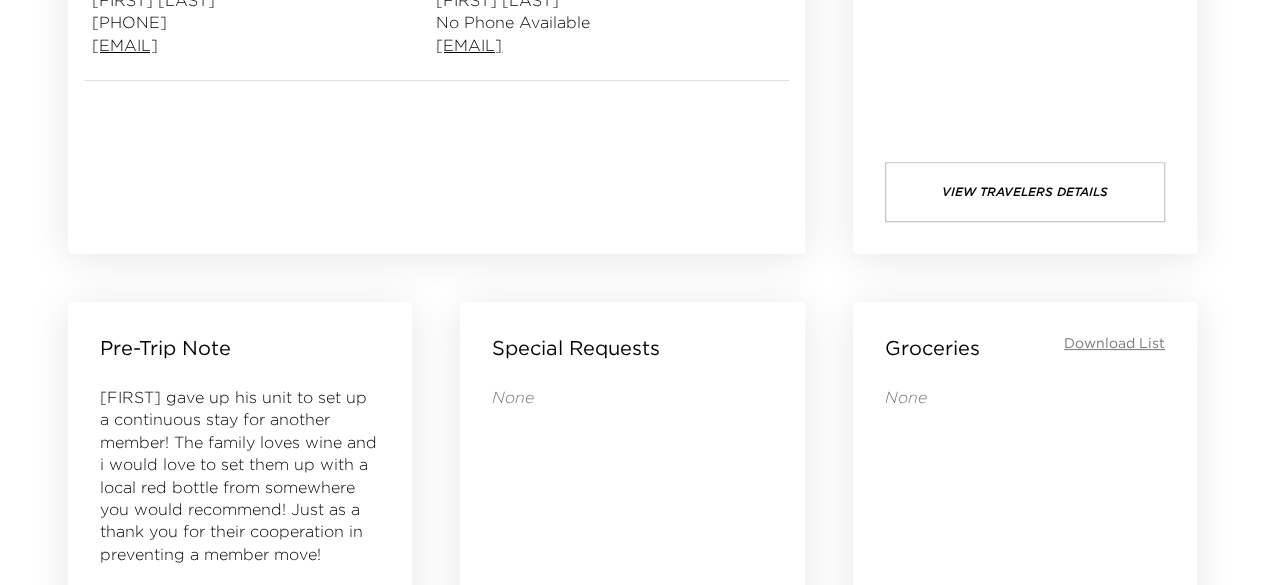 scroll, scrollTop: 0, scrollLeft: 0, axis: both 